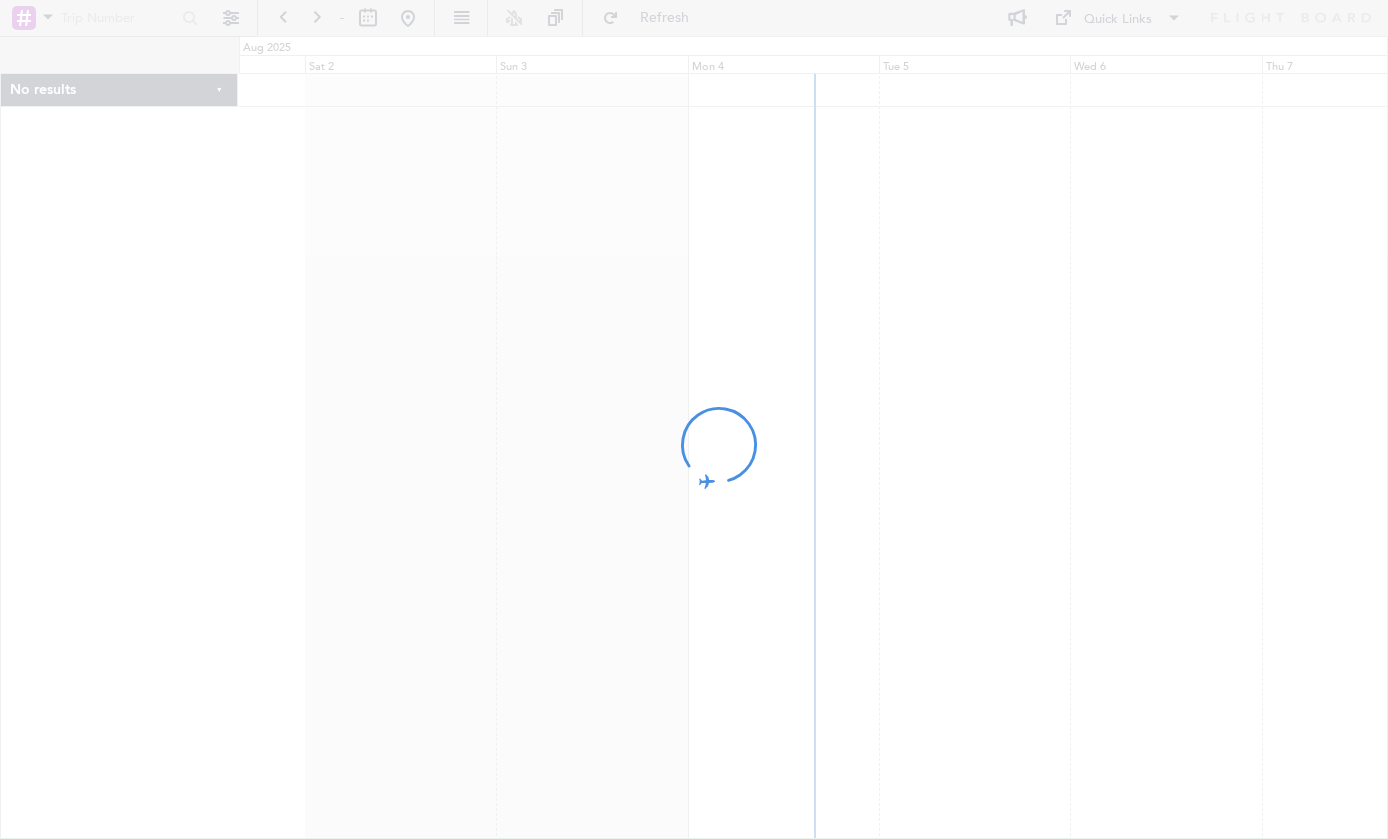 scroll, scrollTop: 0, scrollLeft: 0, axis: both 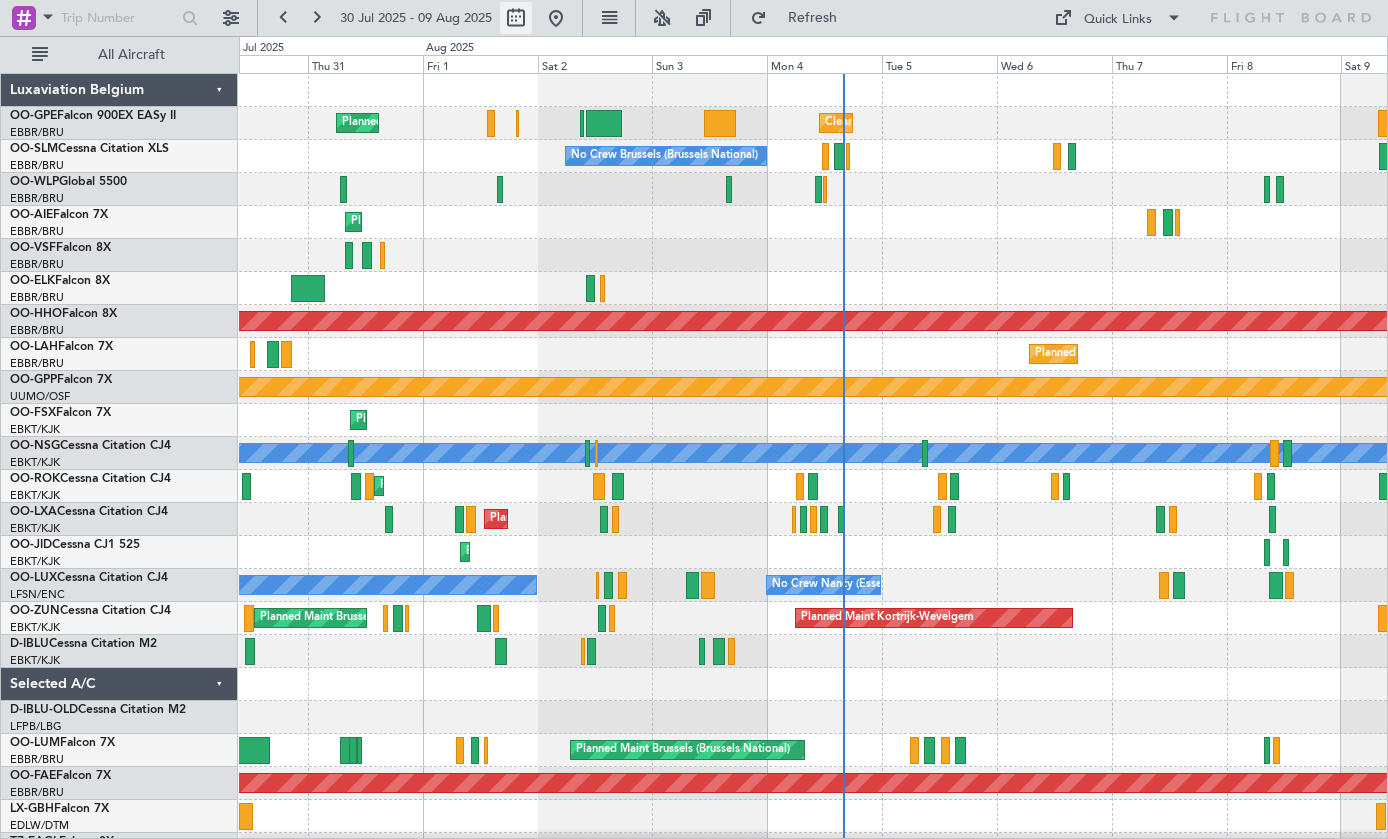click at bounding box center (516, 18) 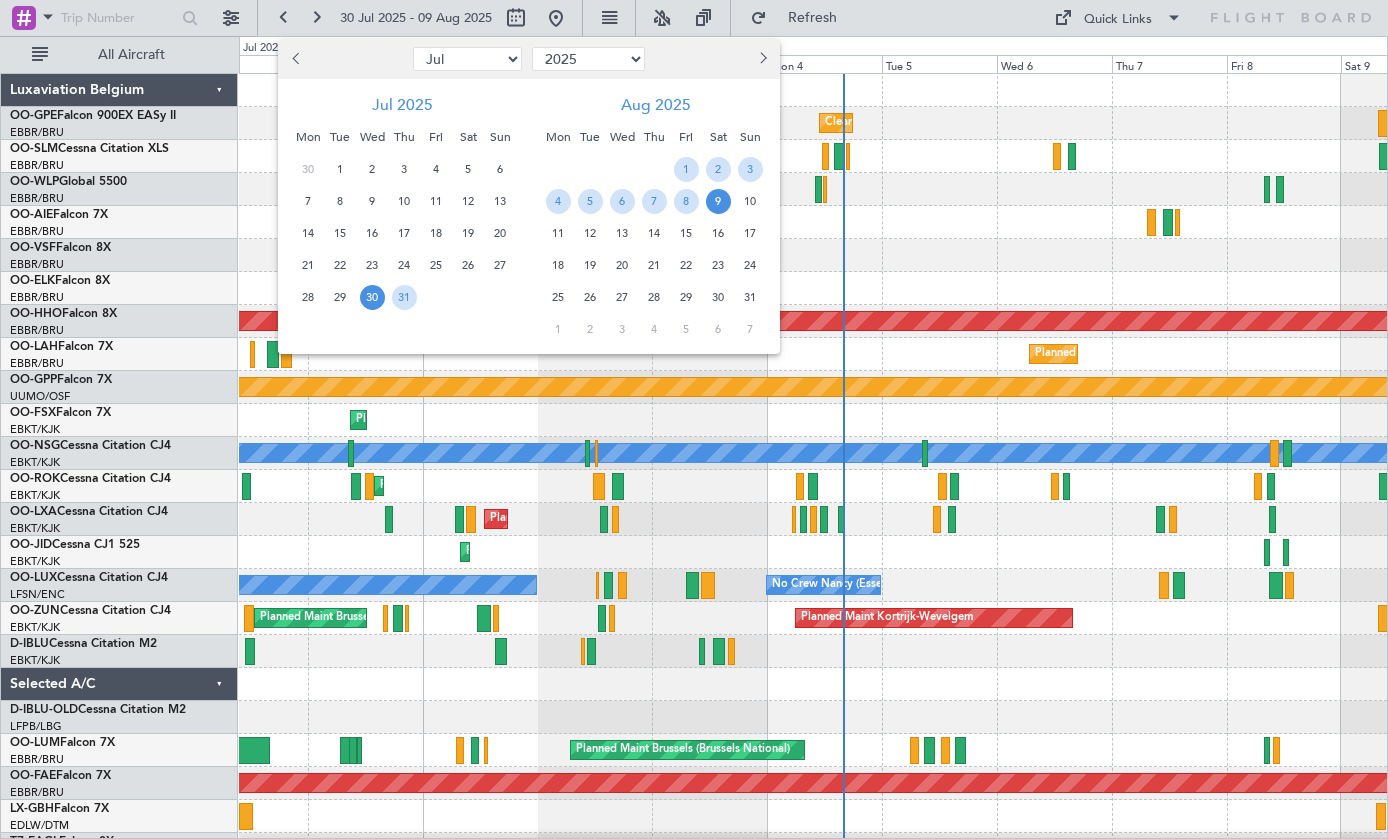 click at bounding box center (297, 59) 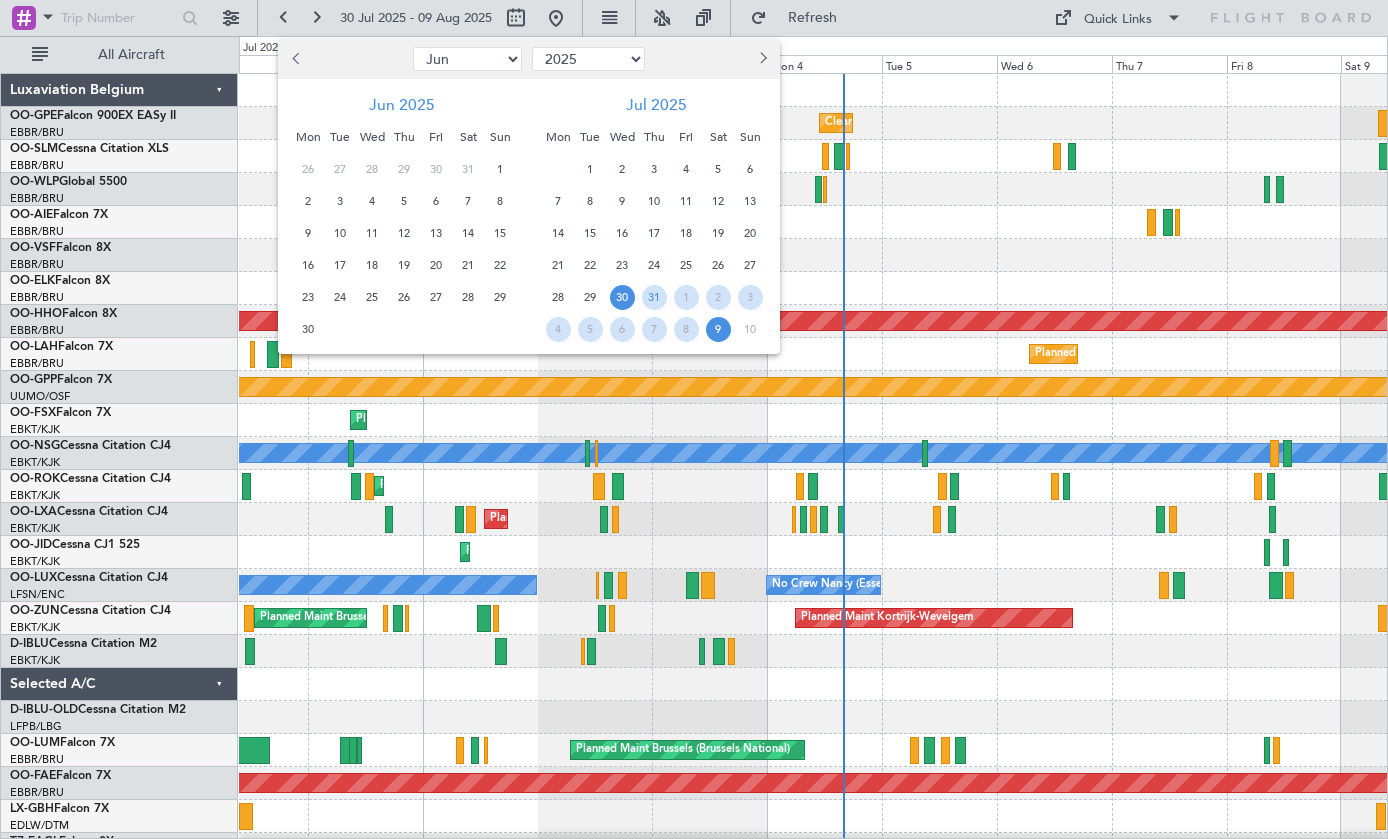 click at bounding box center [297, 59] 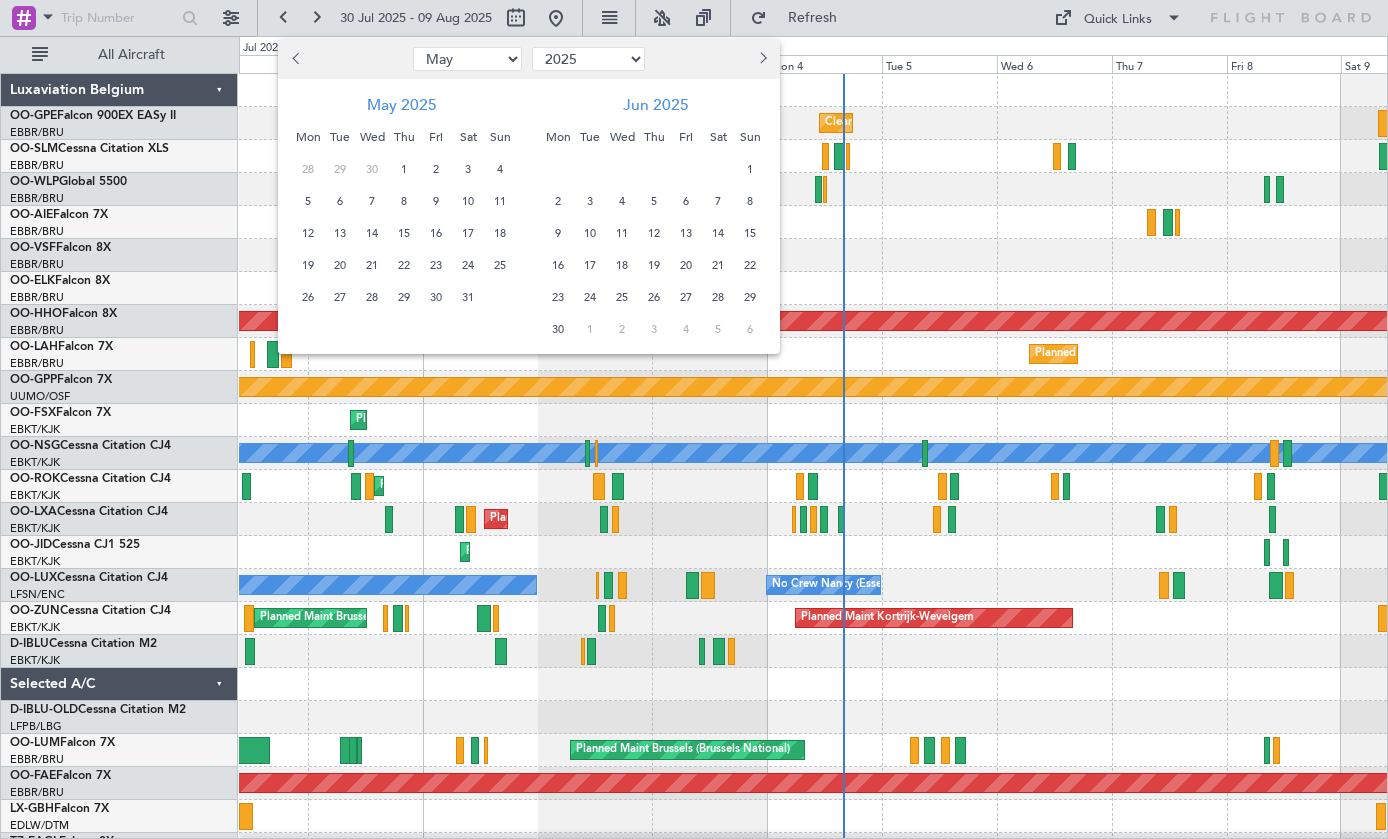 click at bounding box center (297, 59) 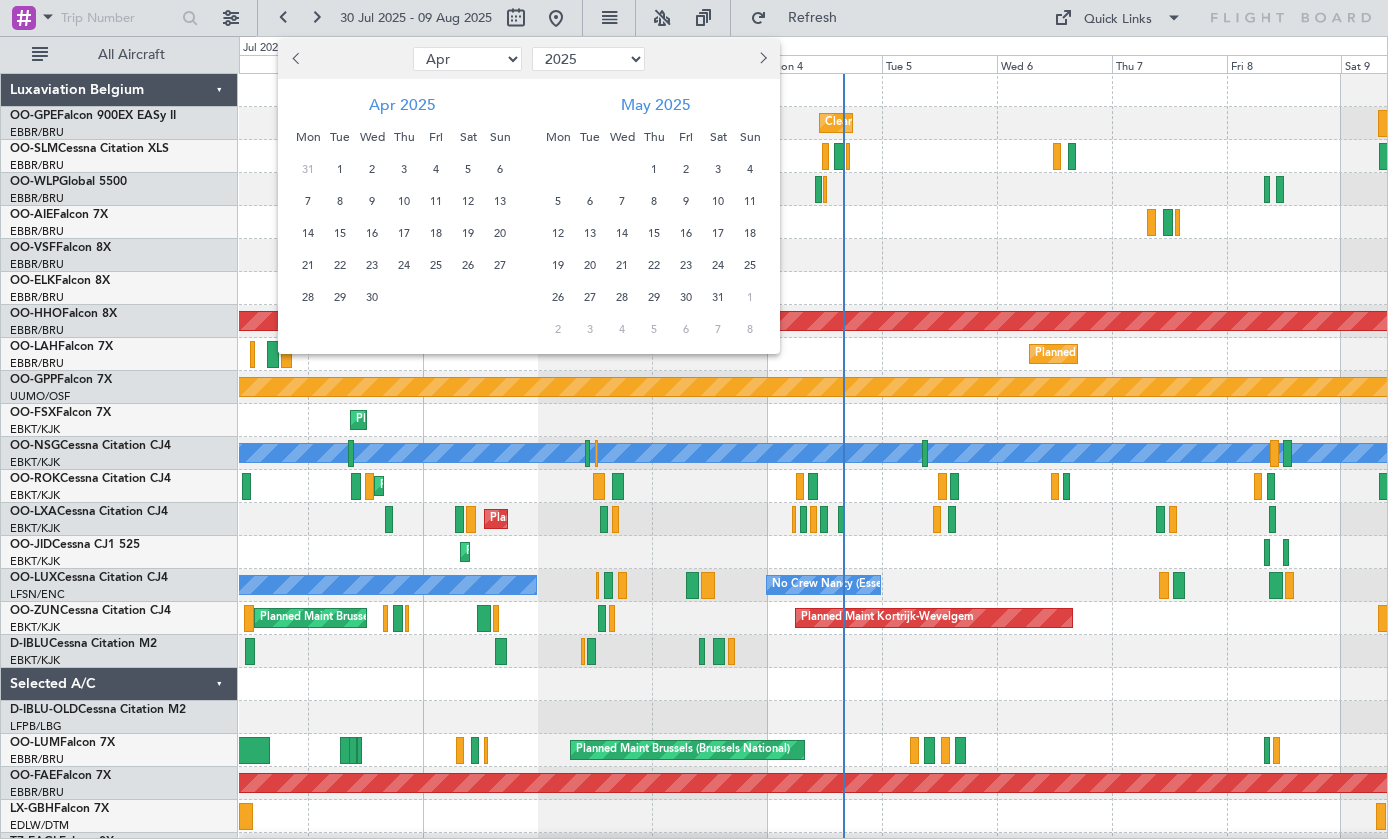 click on "2" at bounding box center (372, 169) 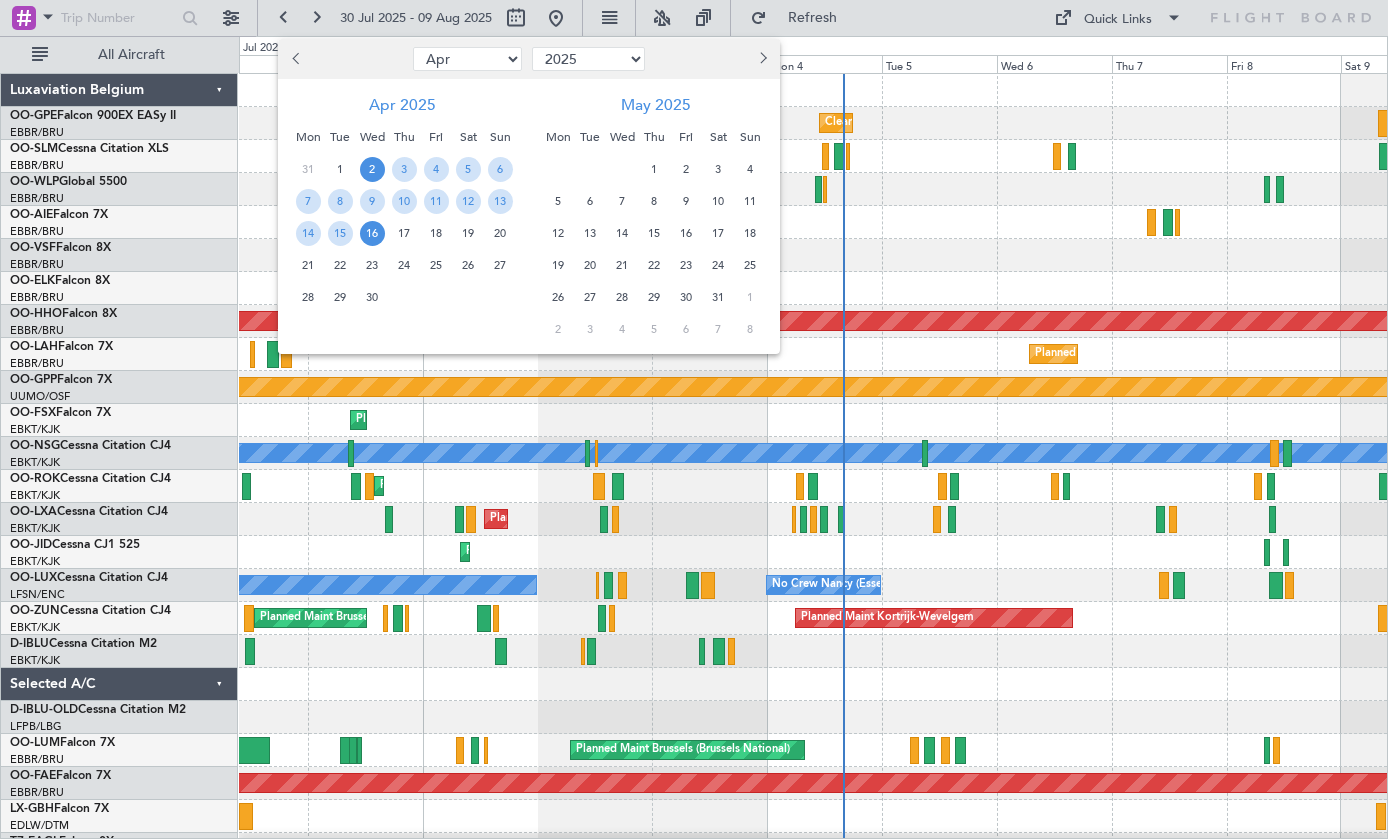 click on "16" at bounding box center (372, 233) 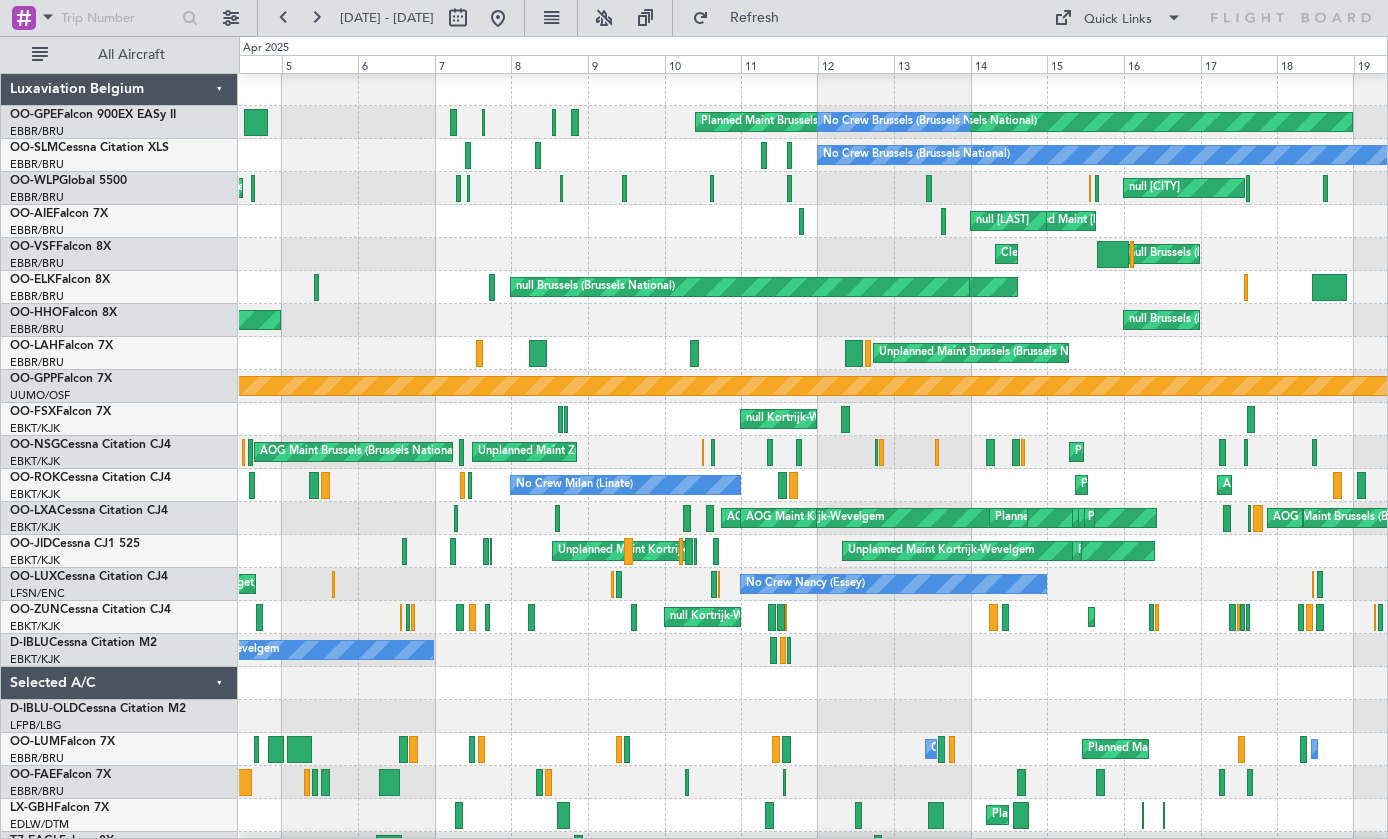 scroll, scrollTop: 0, scrollLeft: 0, axis: both 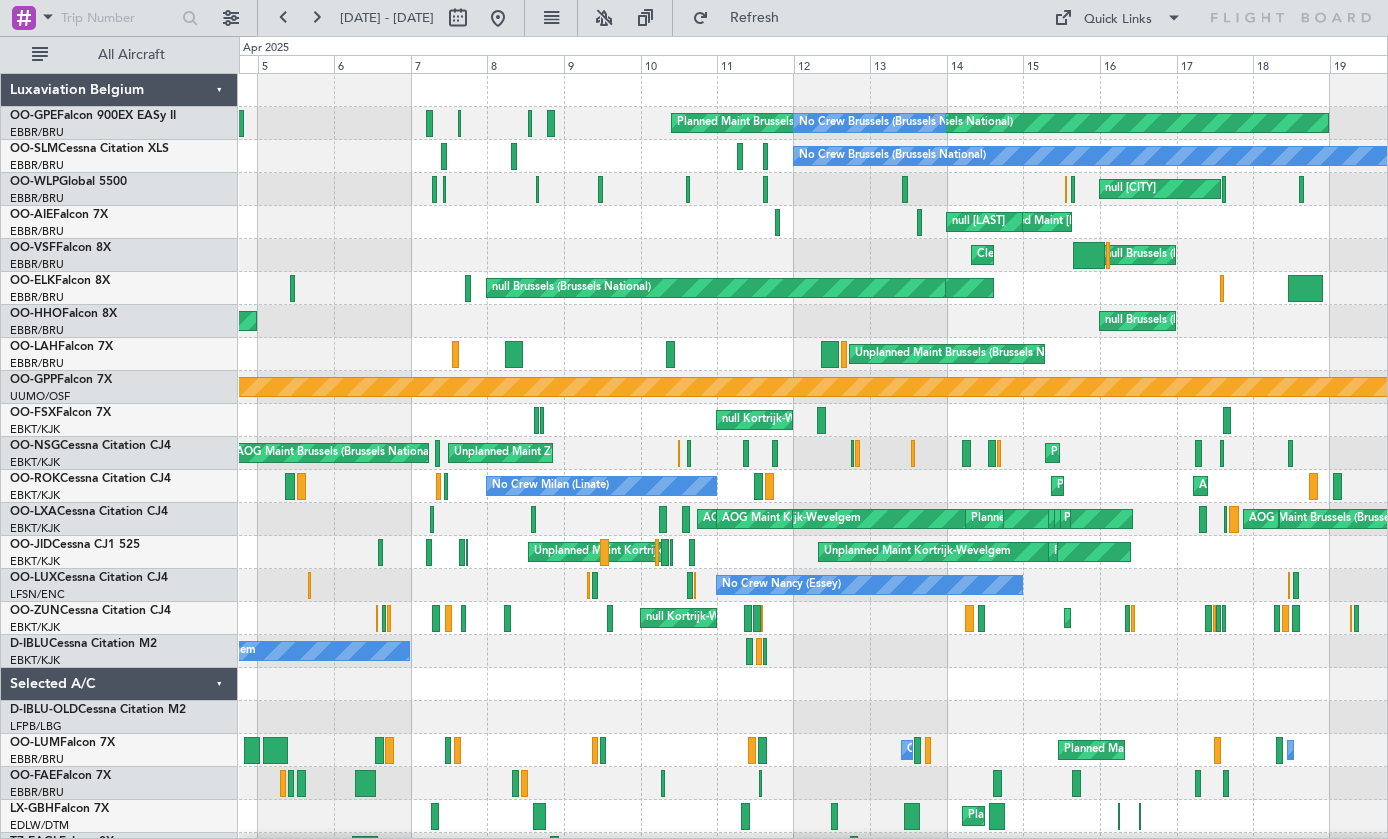 click 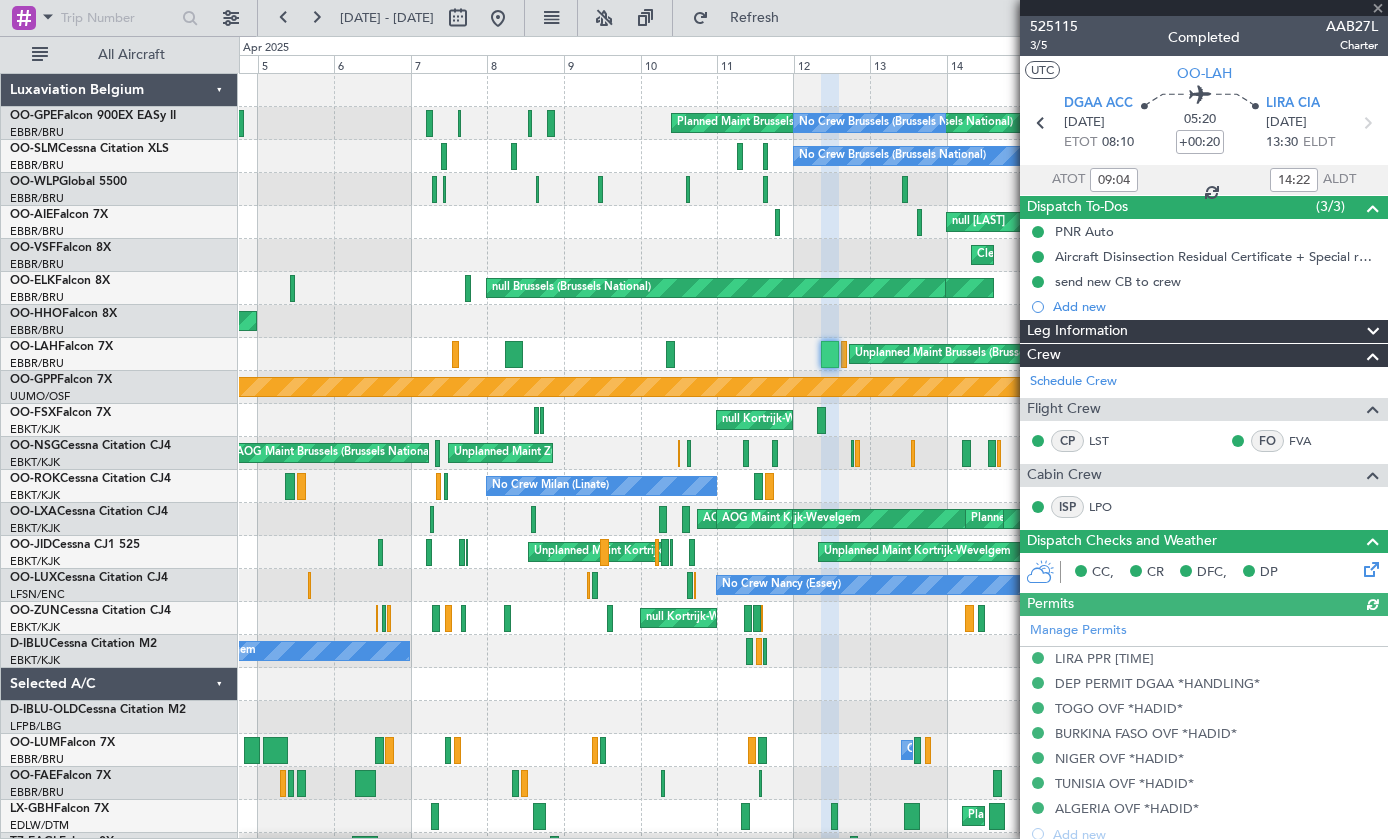 click at bounding box center (1204, 8) 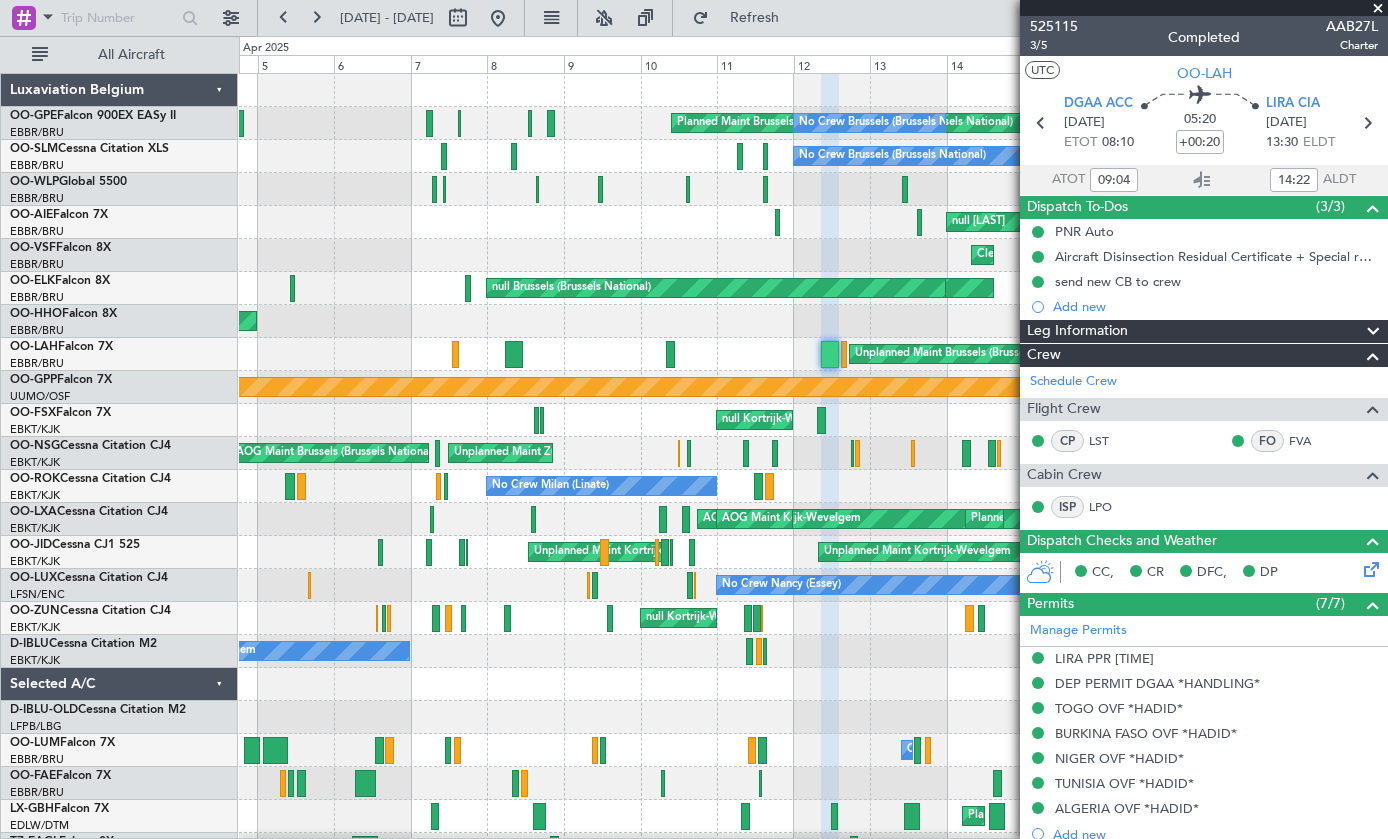 click on "AAB27L" at bounding box center [1352, 26] 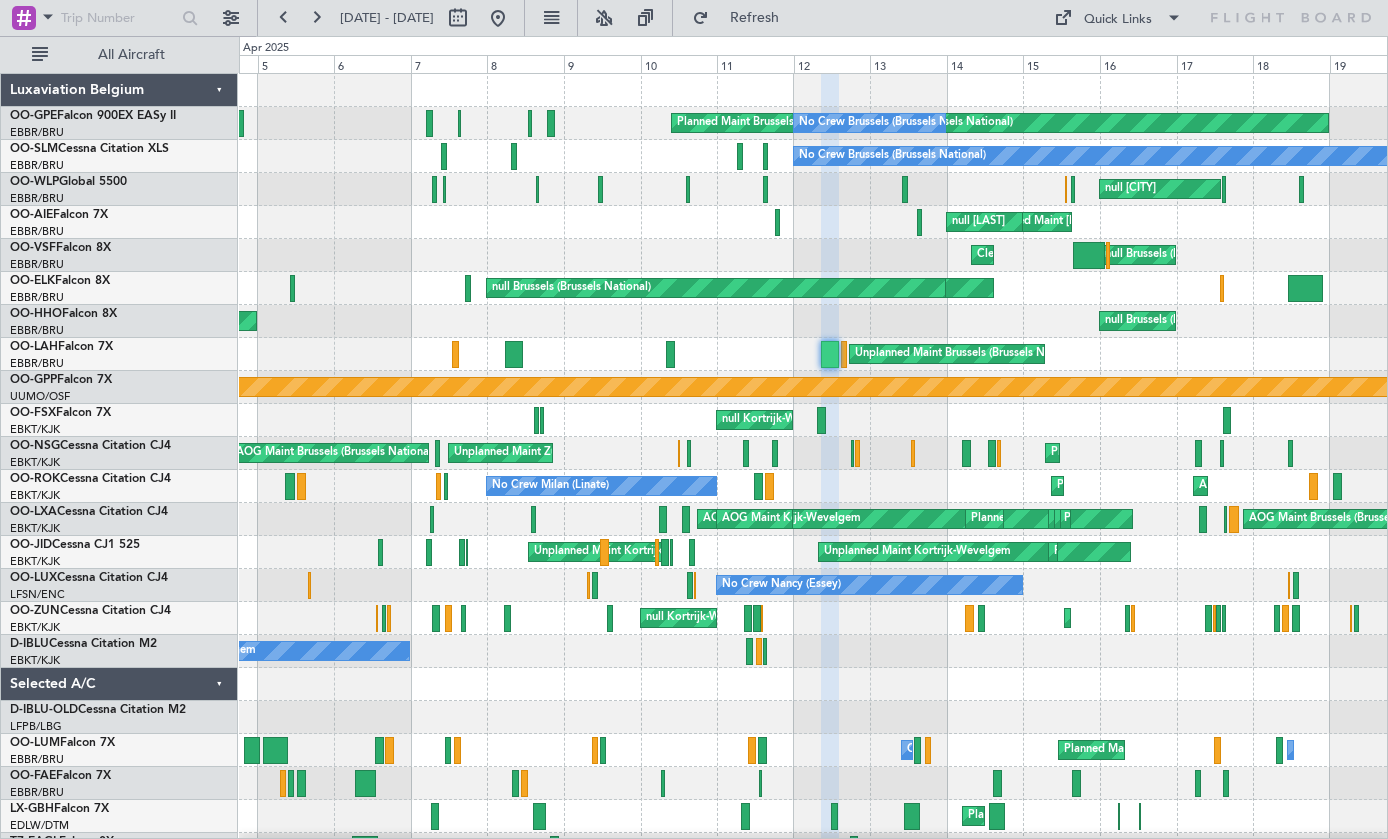type on "0" 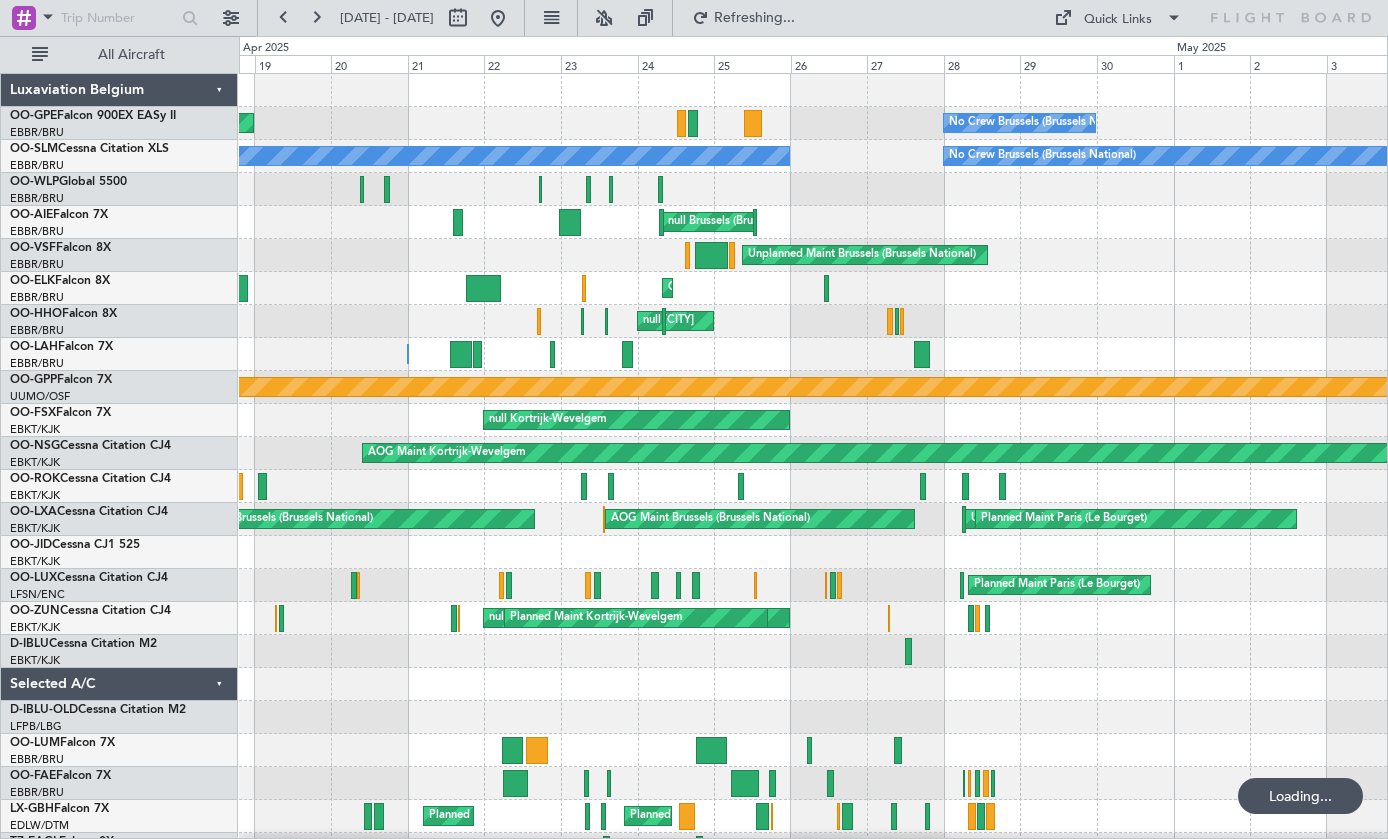 click 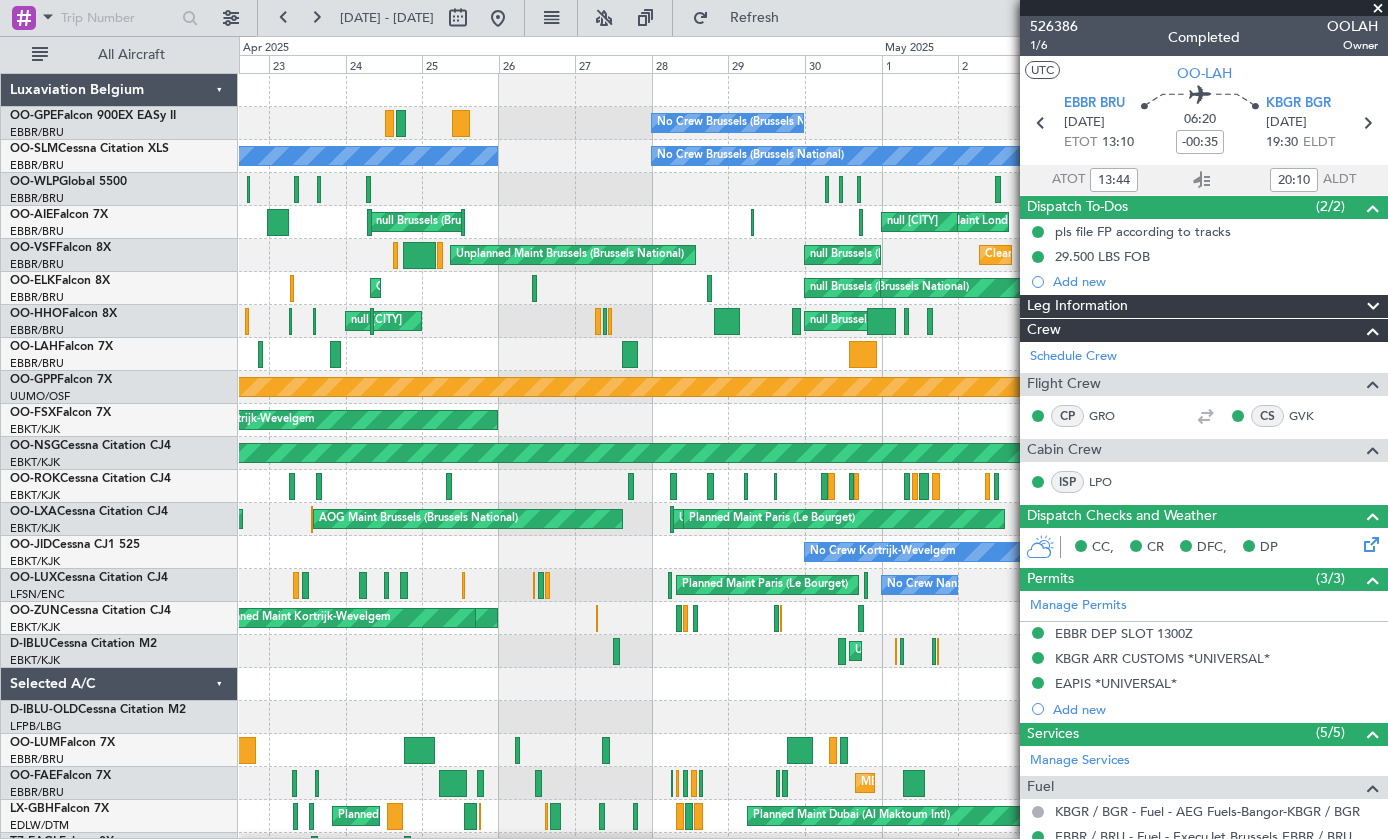 click 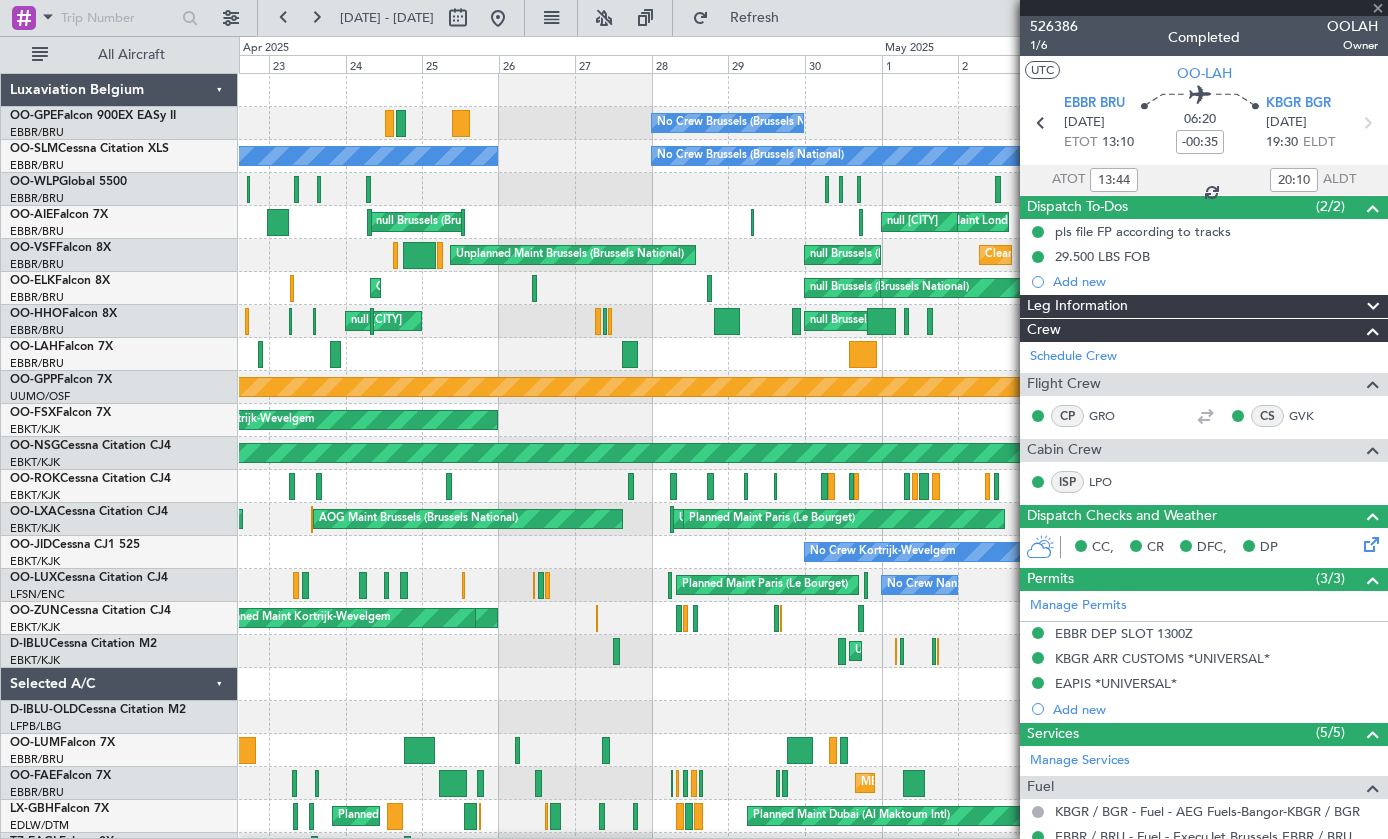 type on "-00:30" 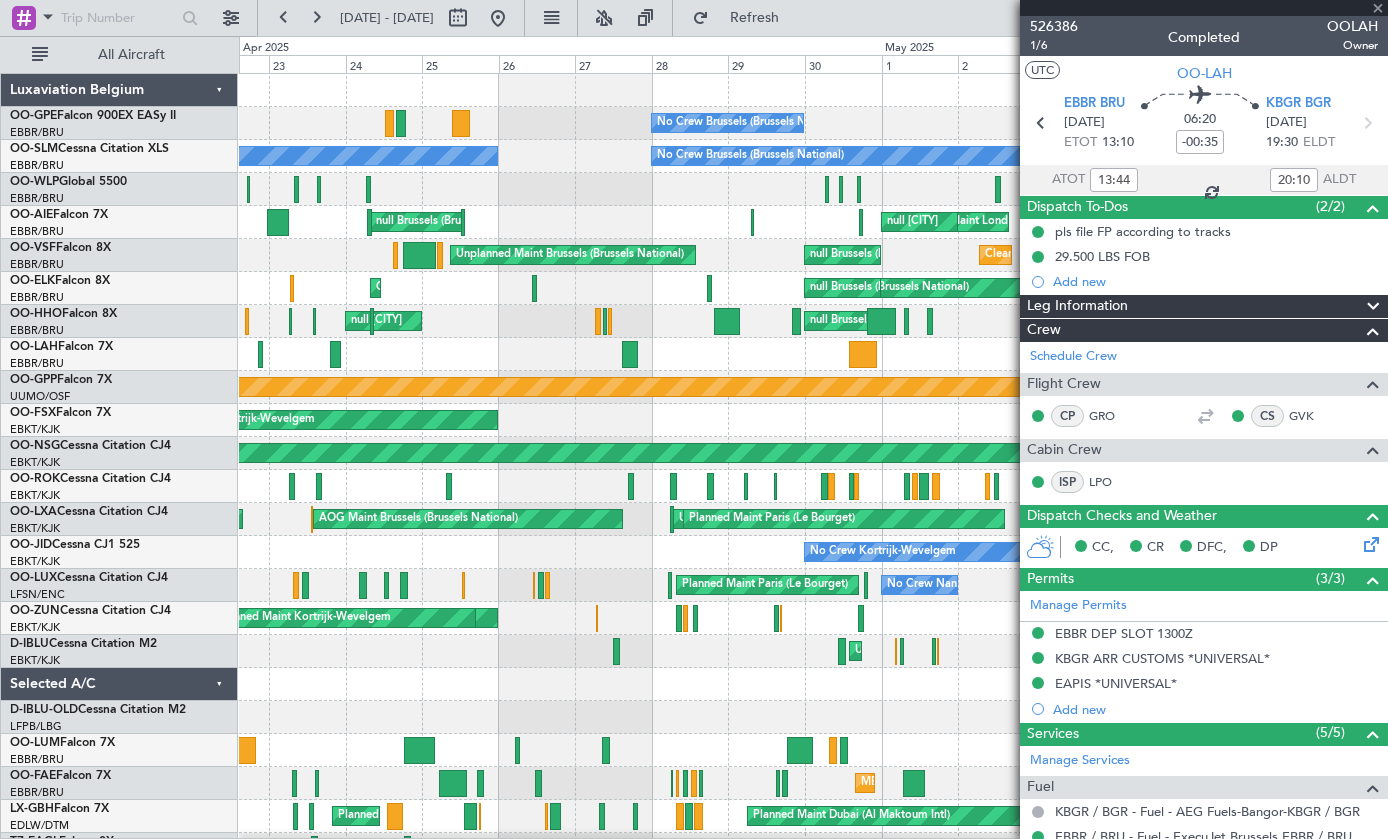 type on "15:10" 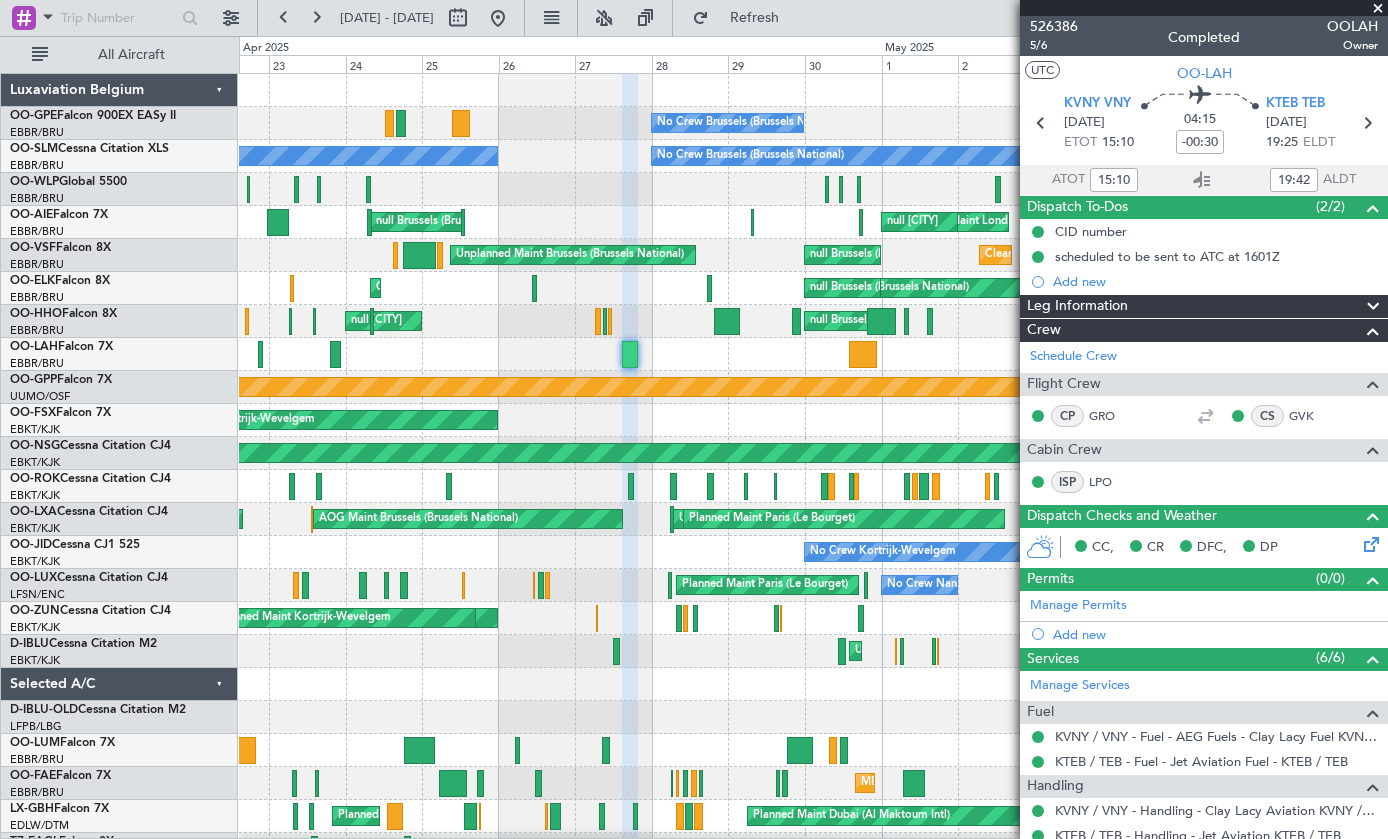 click at bounding box center (1378, 9) 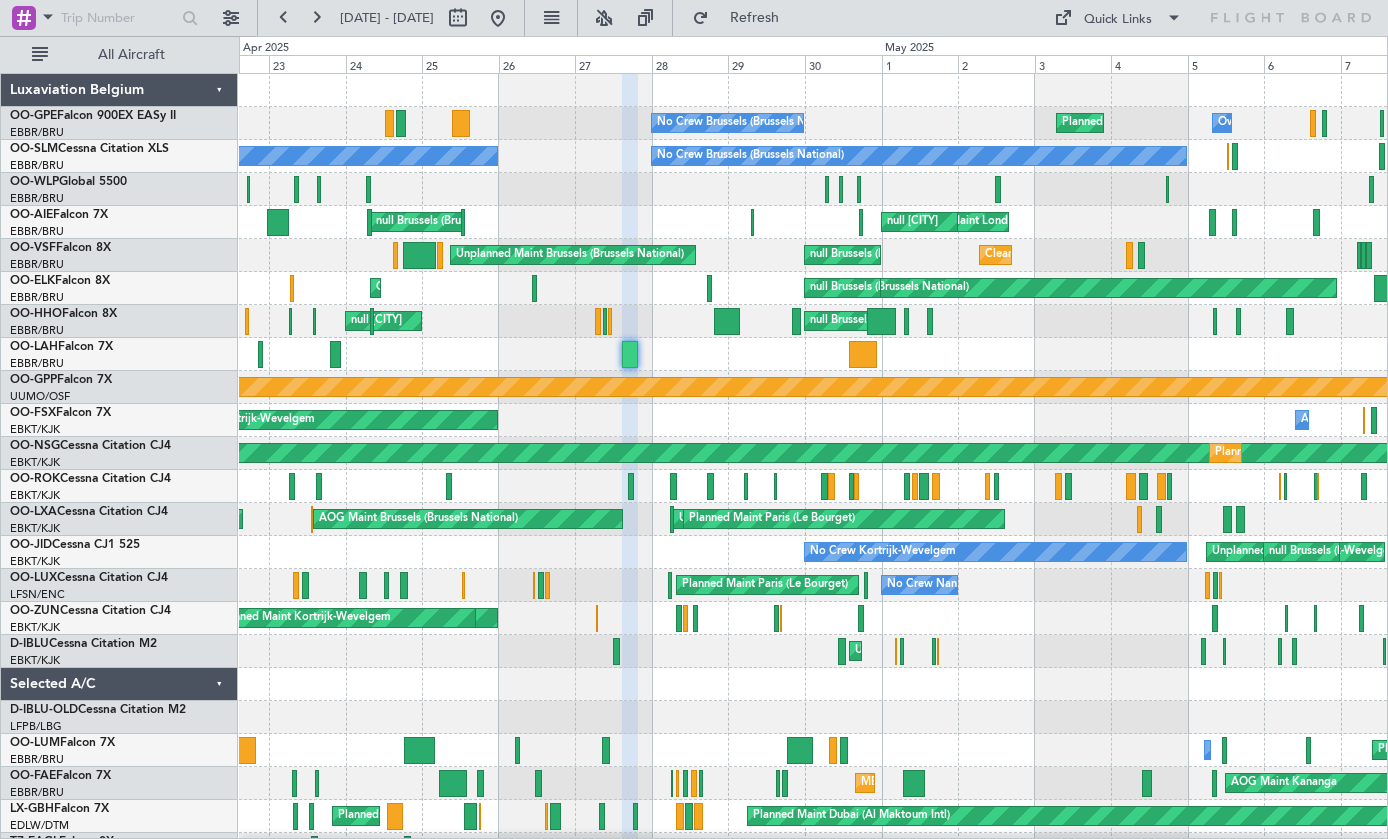 type on "0" 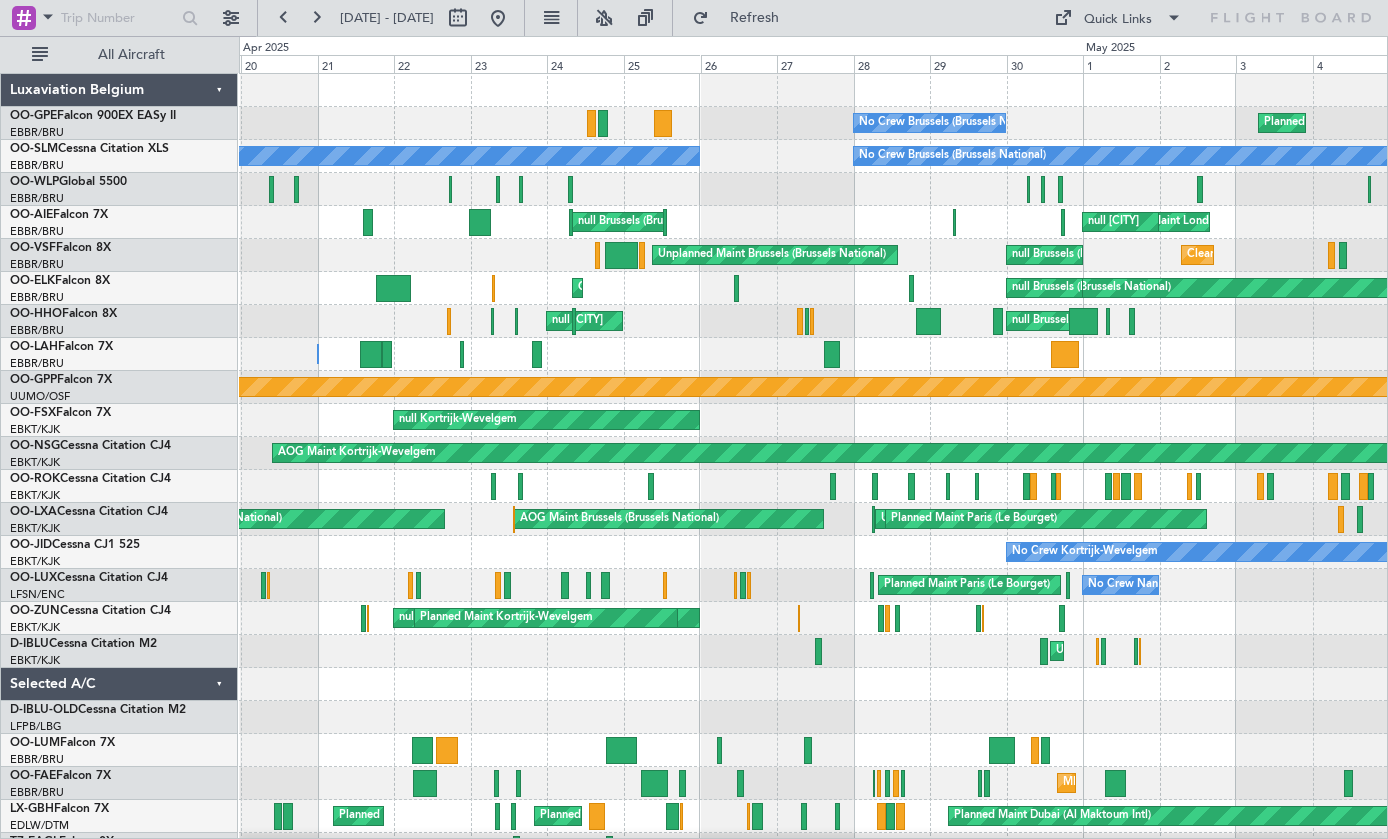 click 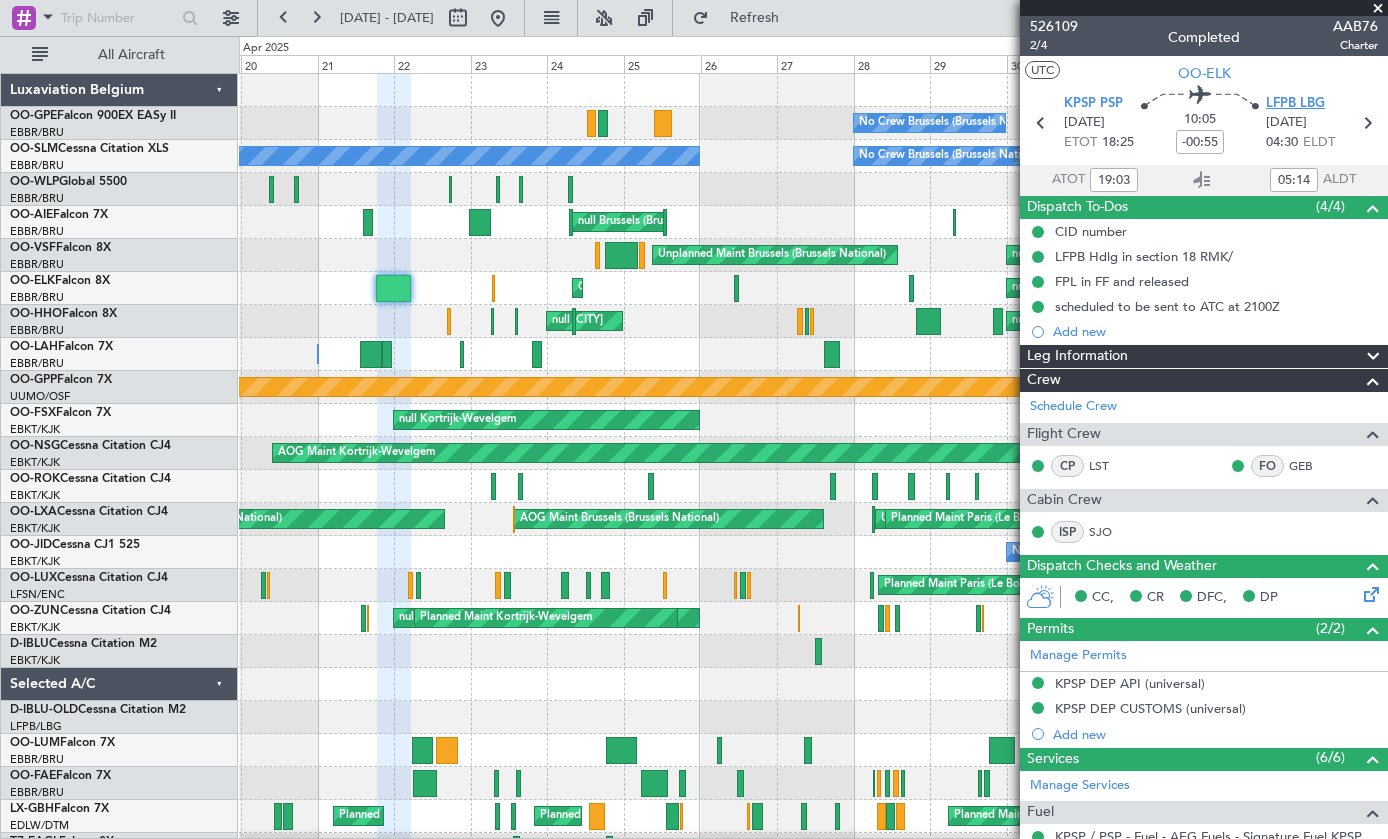 click on "LFPB  LBG" at bounding box center [1295, 104] 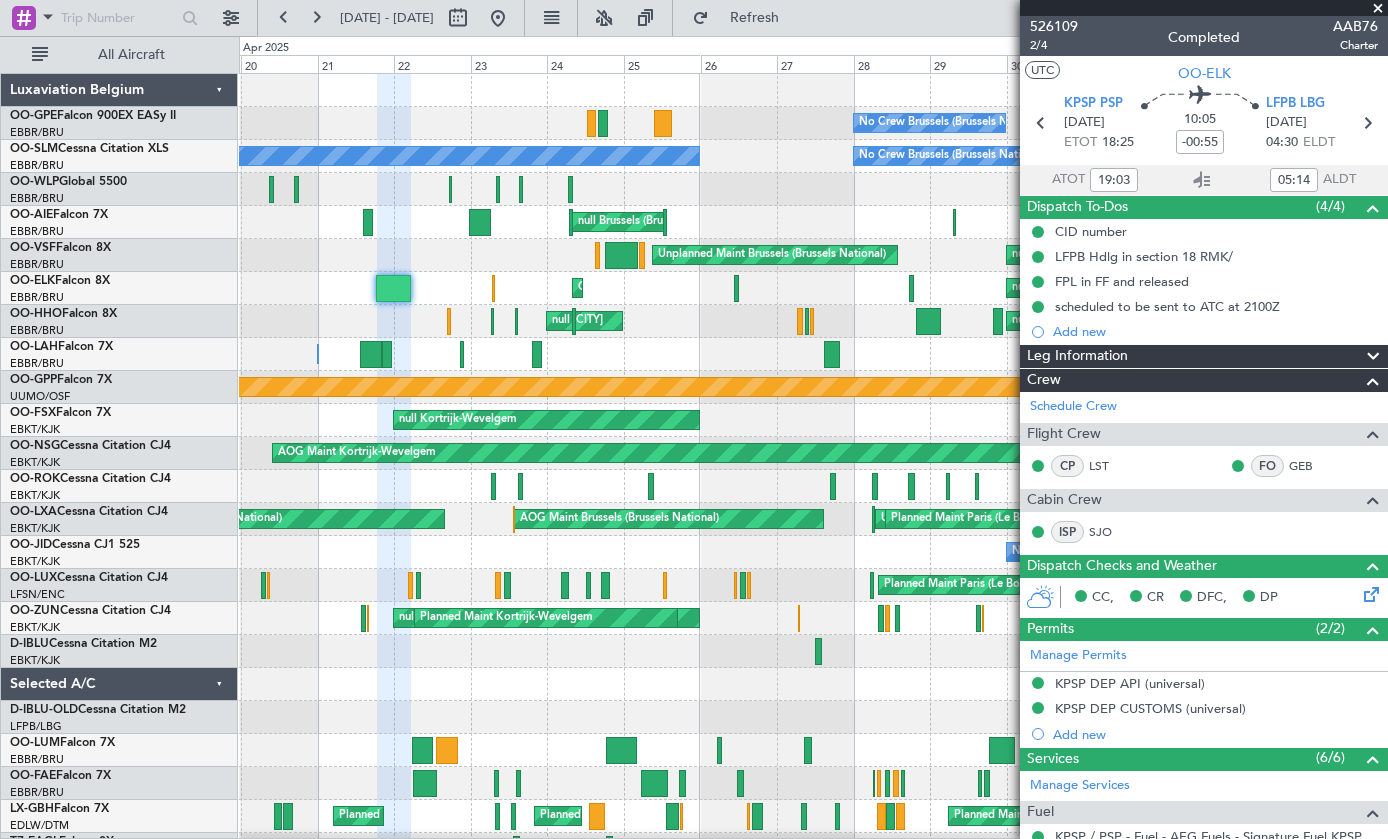click on "AAB76" at bounding box center (1355, 26) 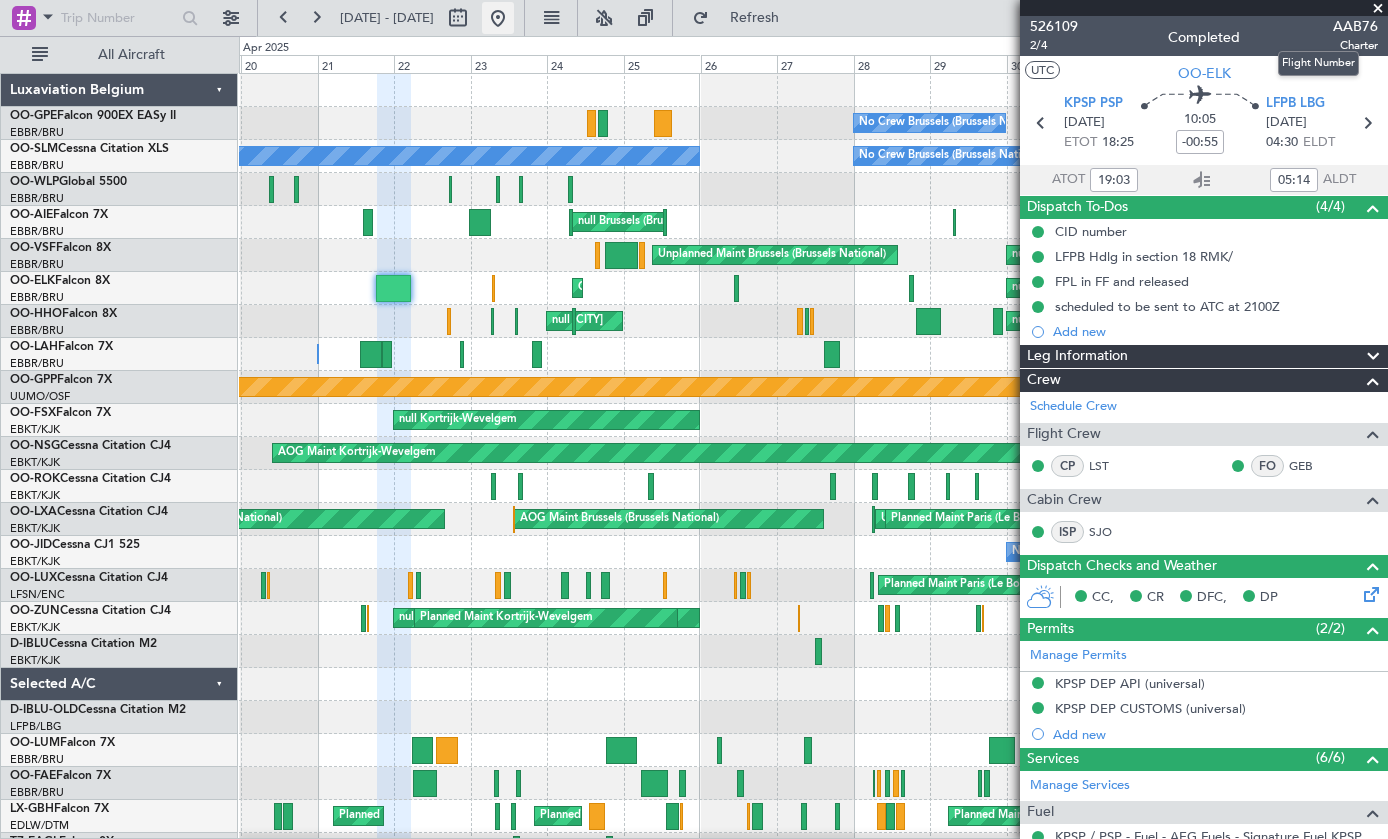click at bounding box center (498, 18) 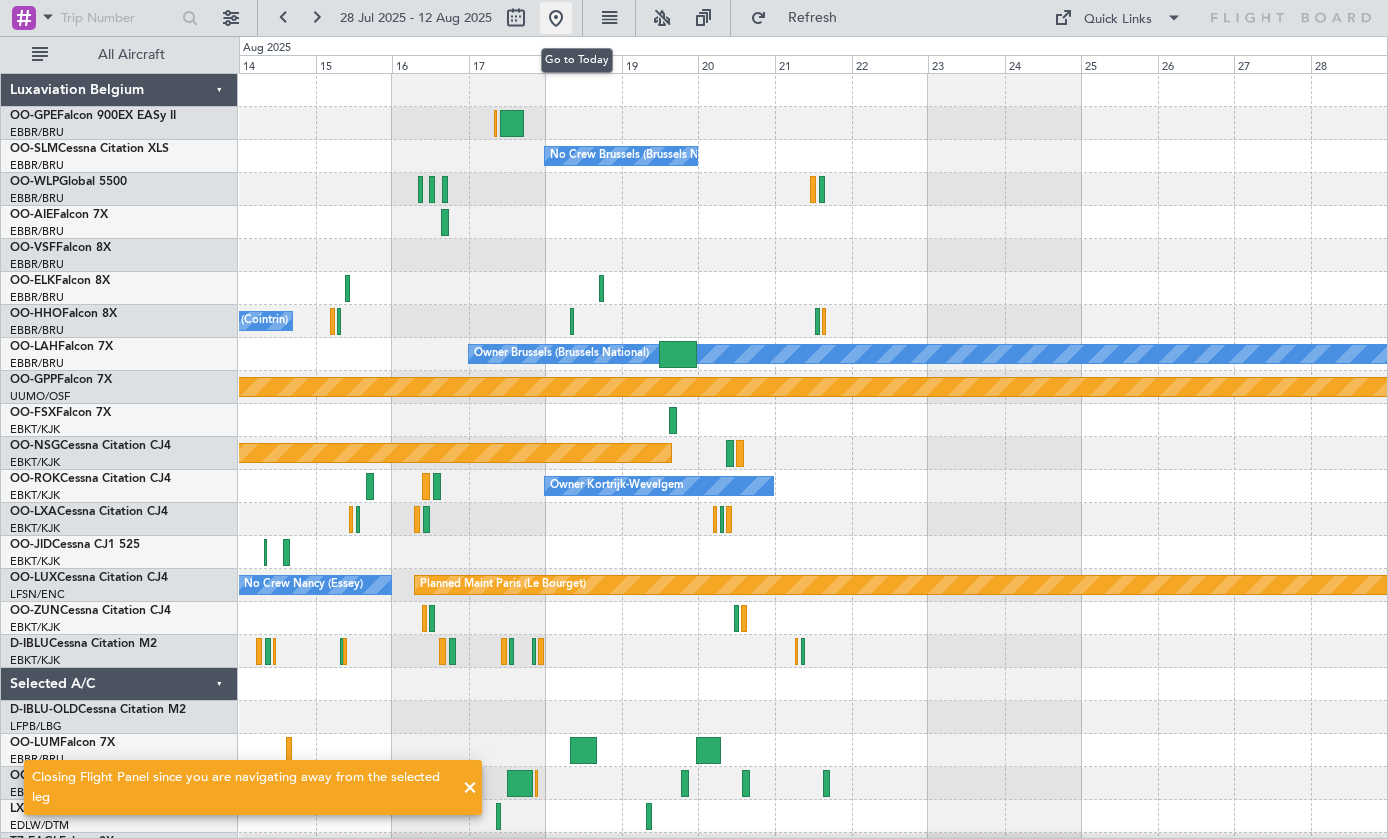 scroll, scrollTop: 0, scrollLeft: 0, axis: both 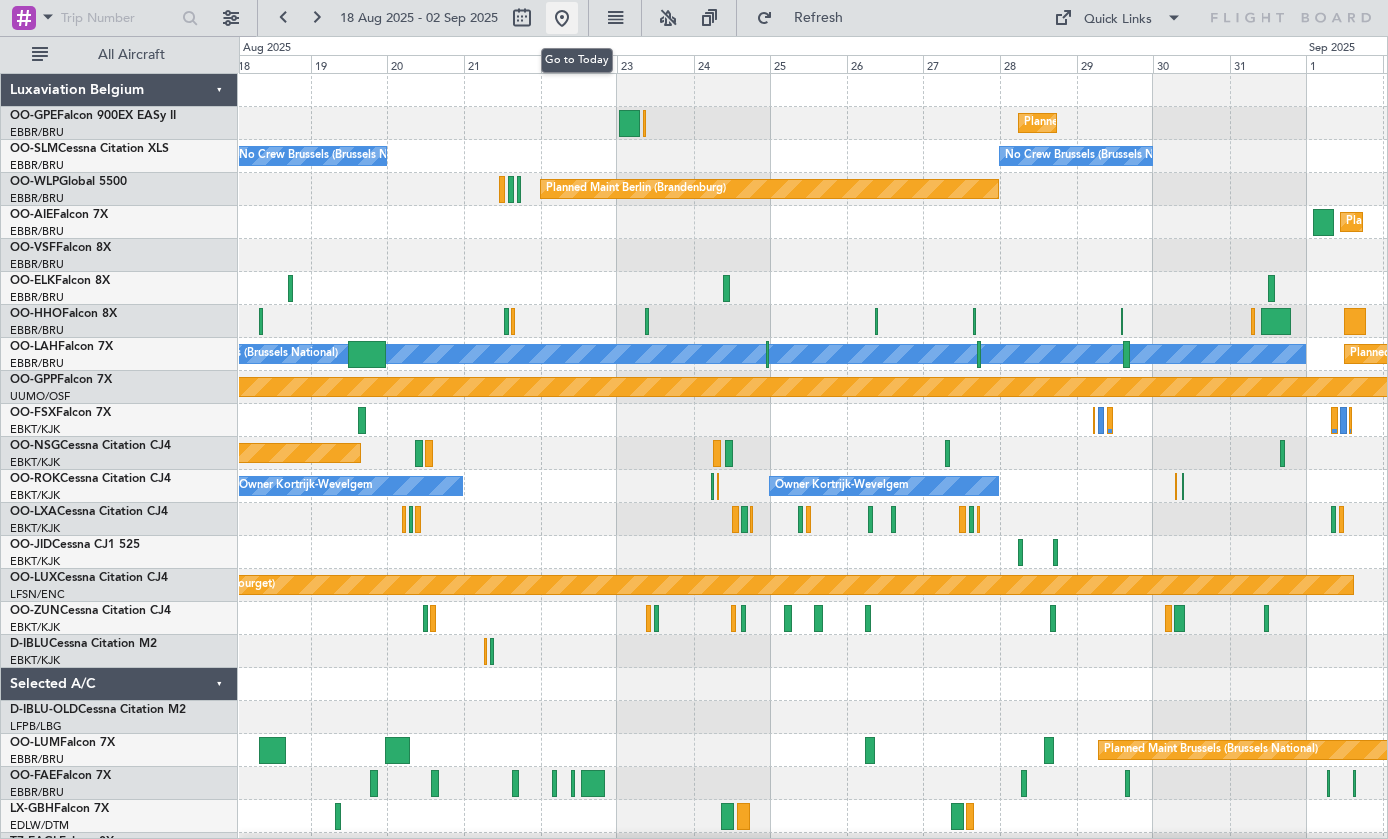 click on "Owner Brussels (Brussels National)" at bounding box center [731, 354] 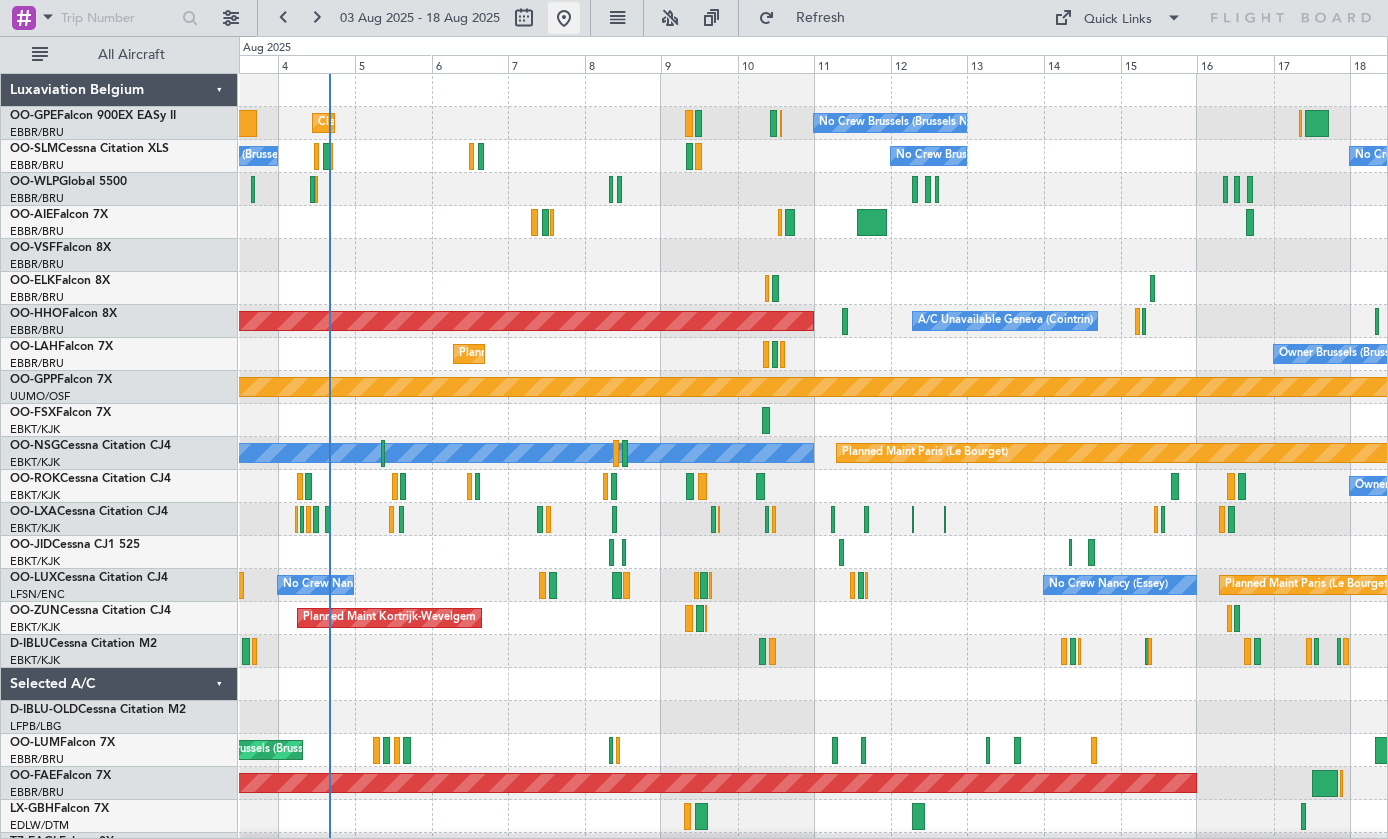 scroll, scrollTop: 26, scrollLeft: 0, axis: vertical 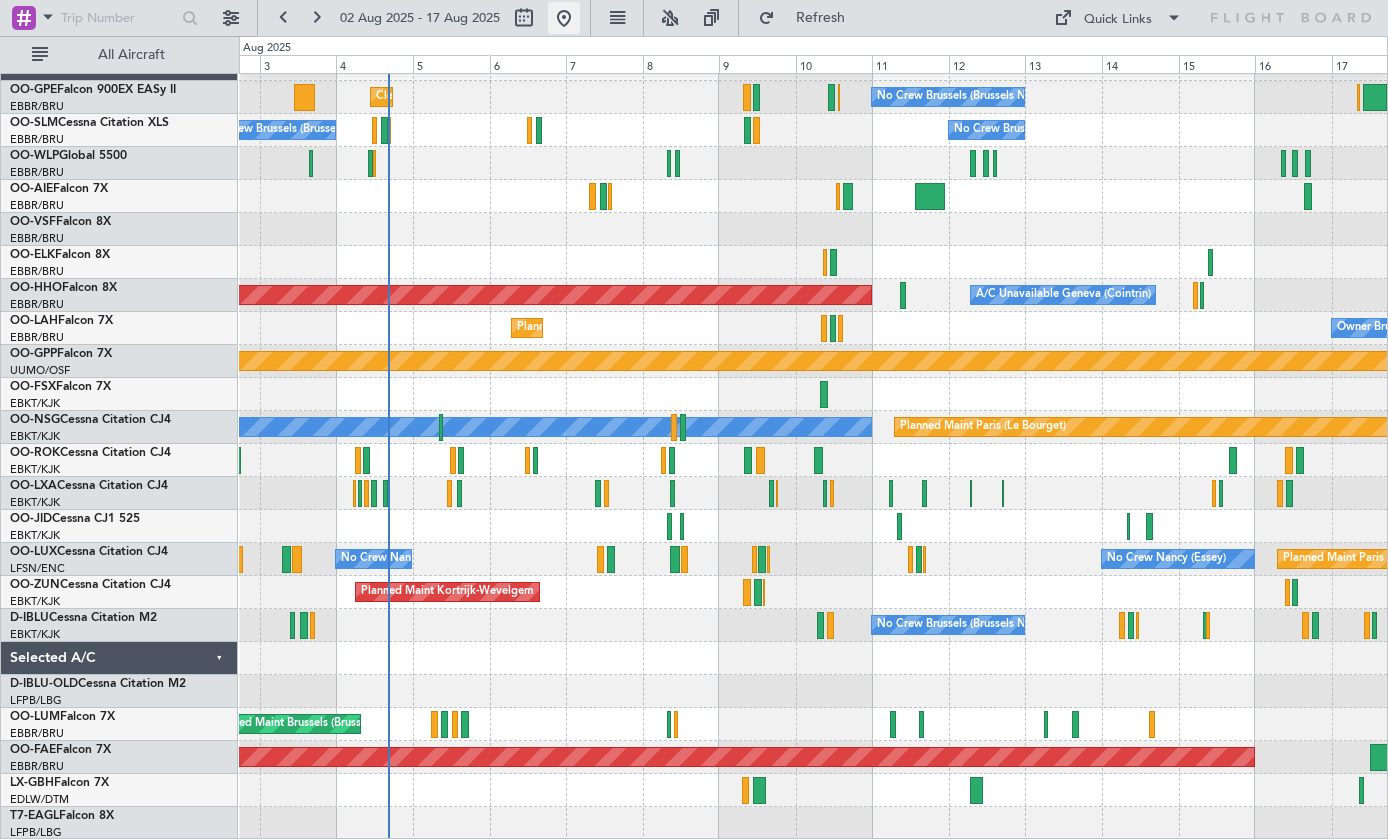click on "Planned Maint Brussels (Brussels National)" at bounding box center (527, 328) 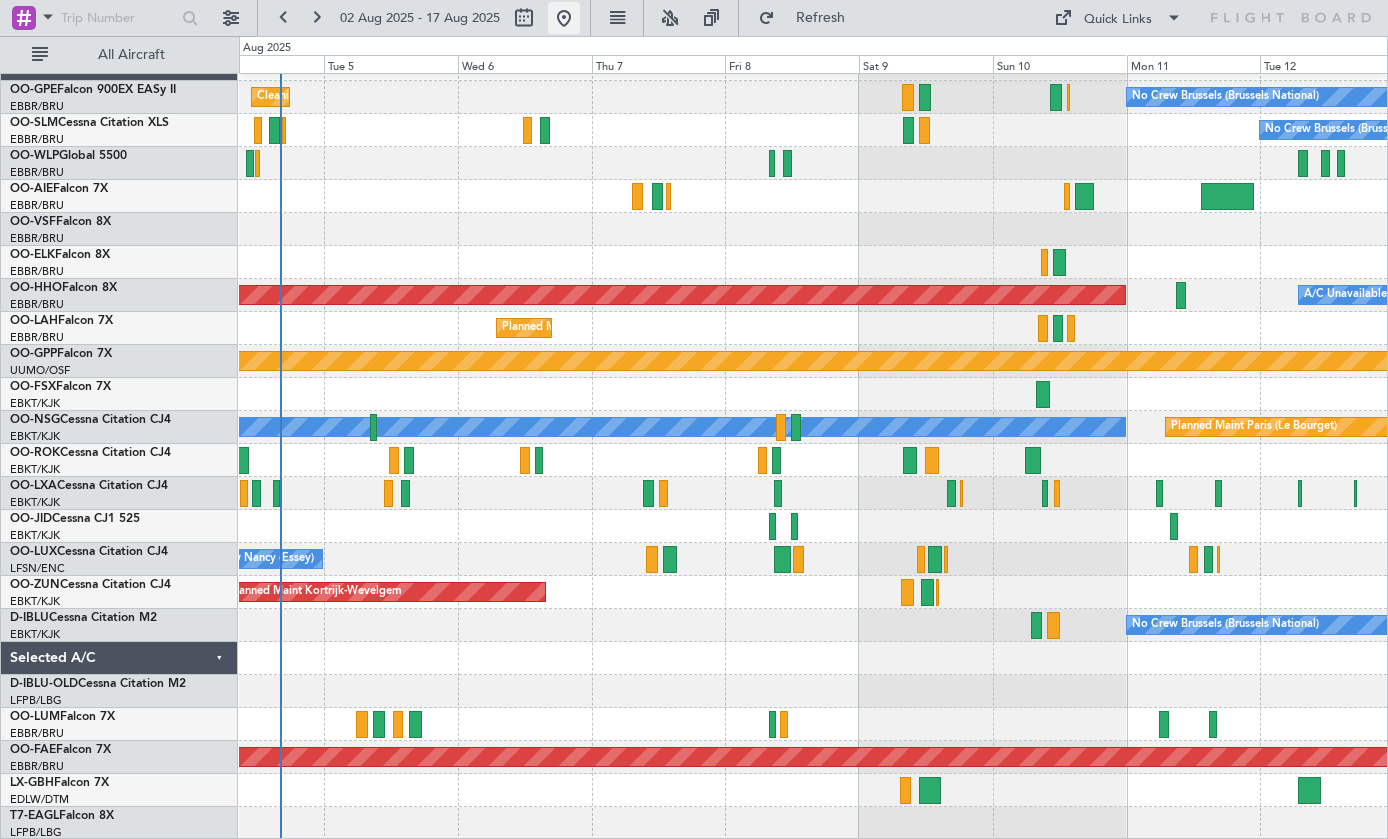 click on "Planned Maint Geneva ([CITY])
A/C Unavailable Geneva ([CITY])" 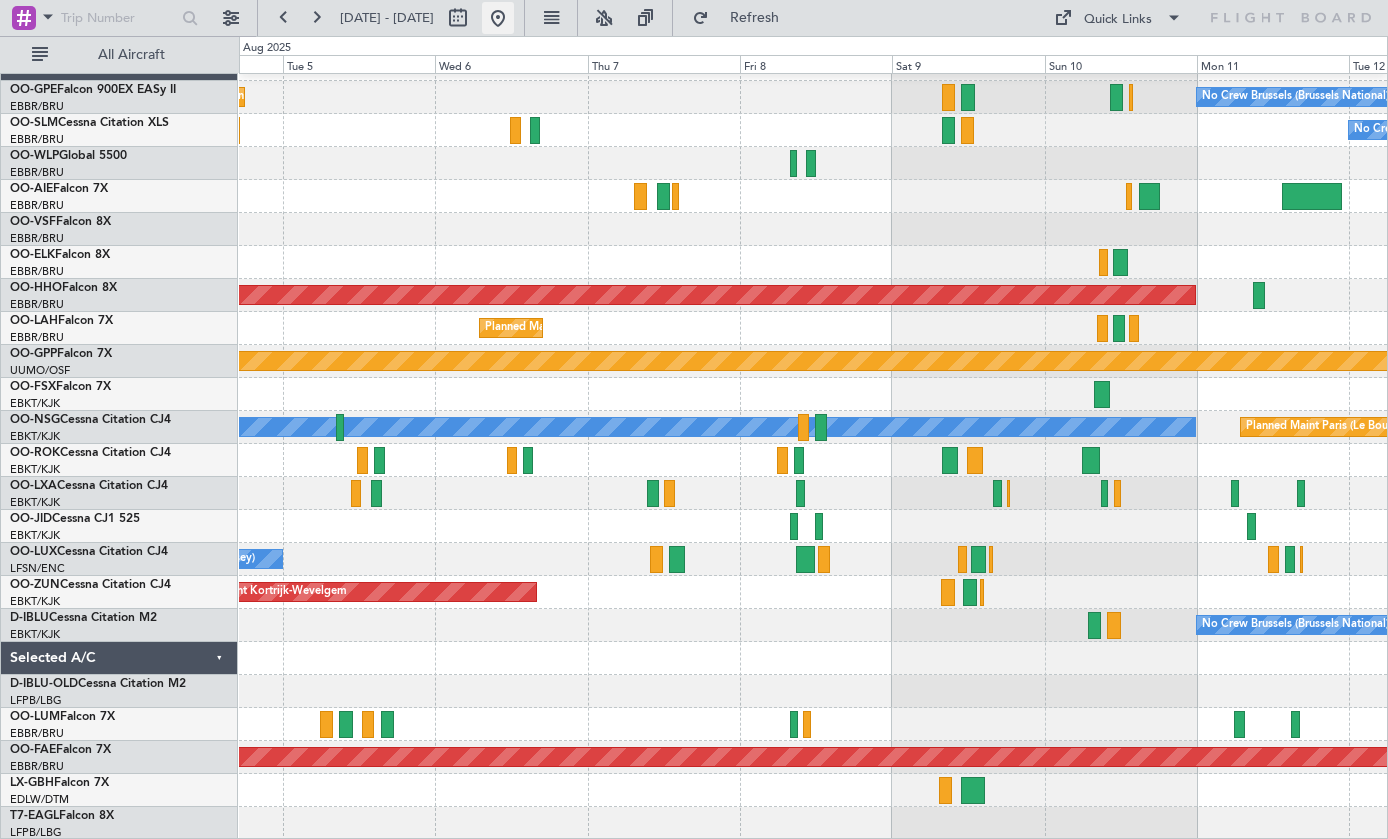 click on "Planned Maint Brussels (Brussels National)" at bounding box center [592, 328] 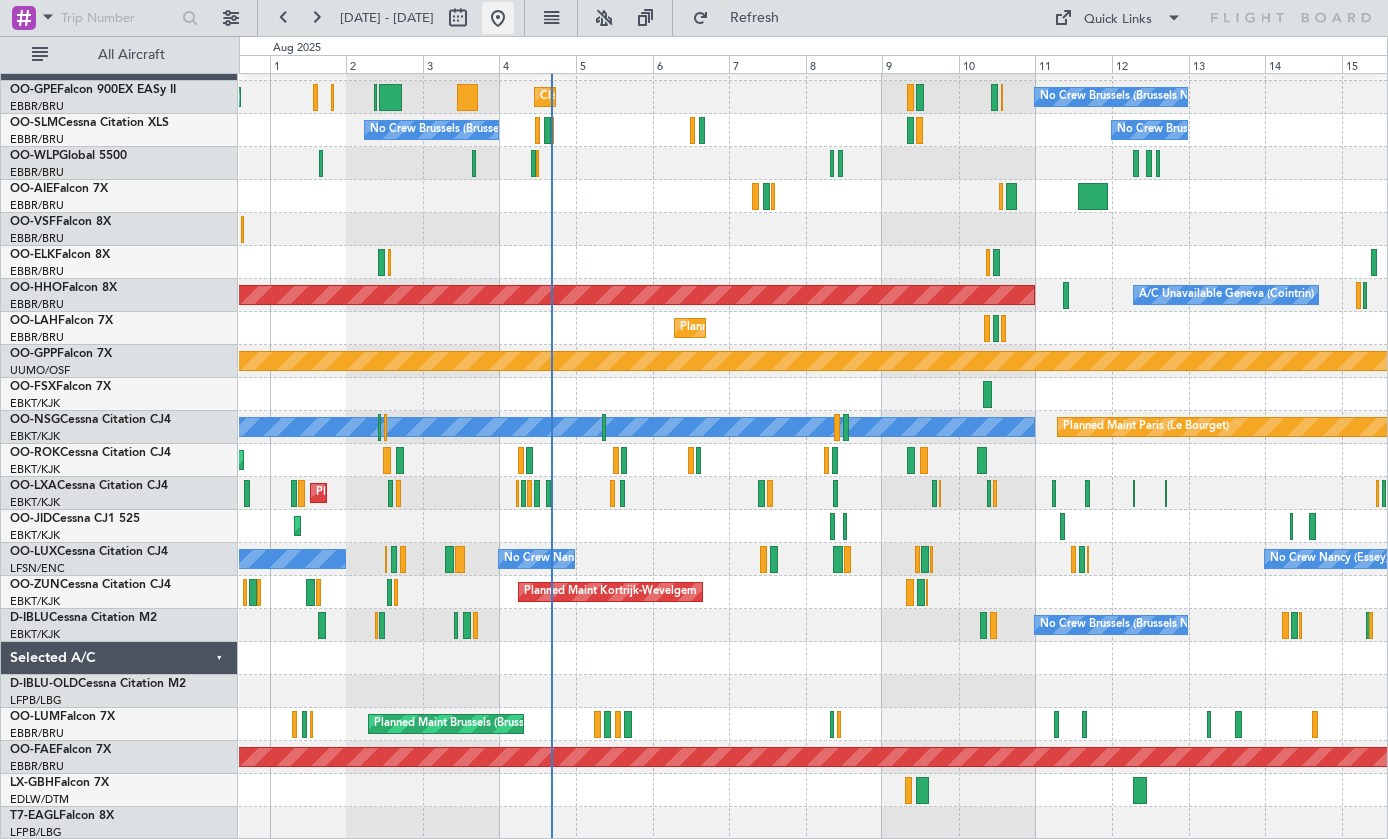 click 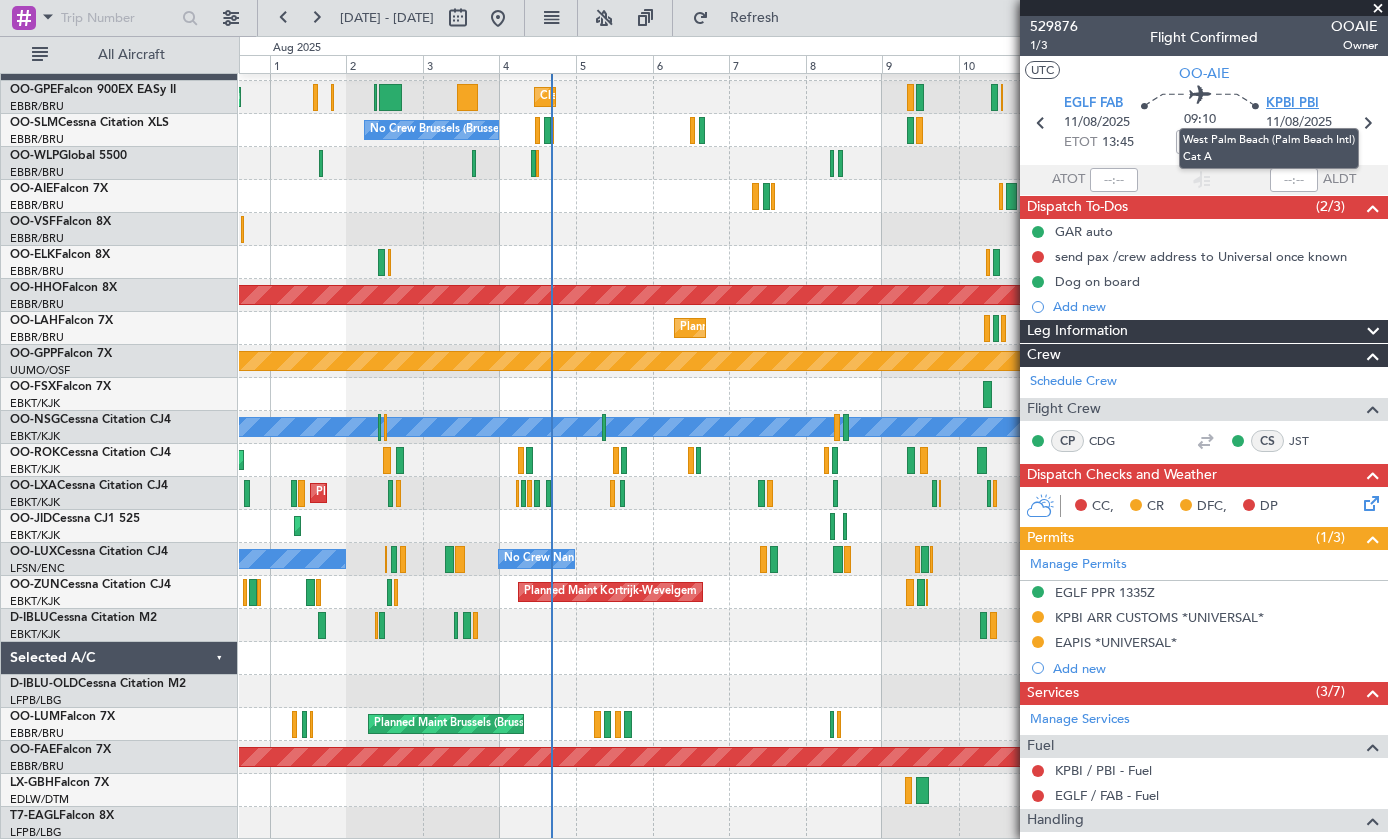 click on "KPBI  PBI" at bounding box center (1292, 104) 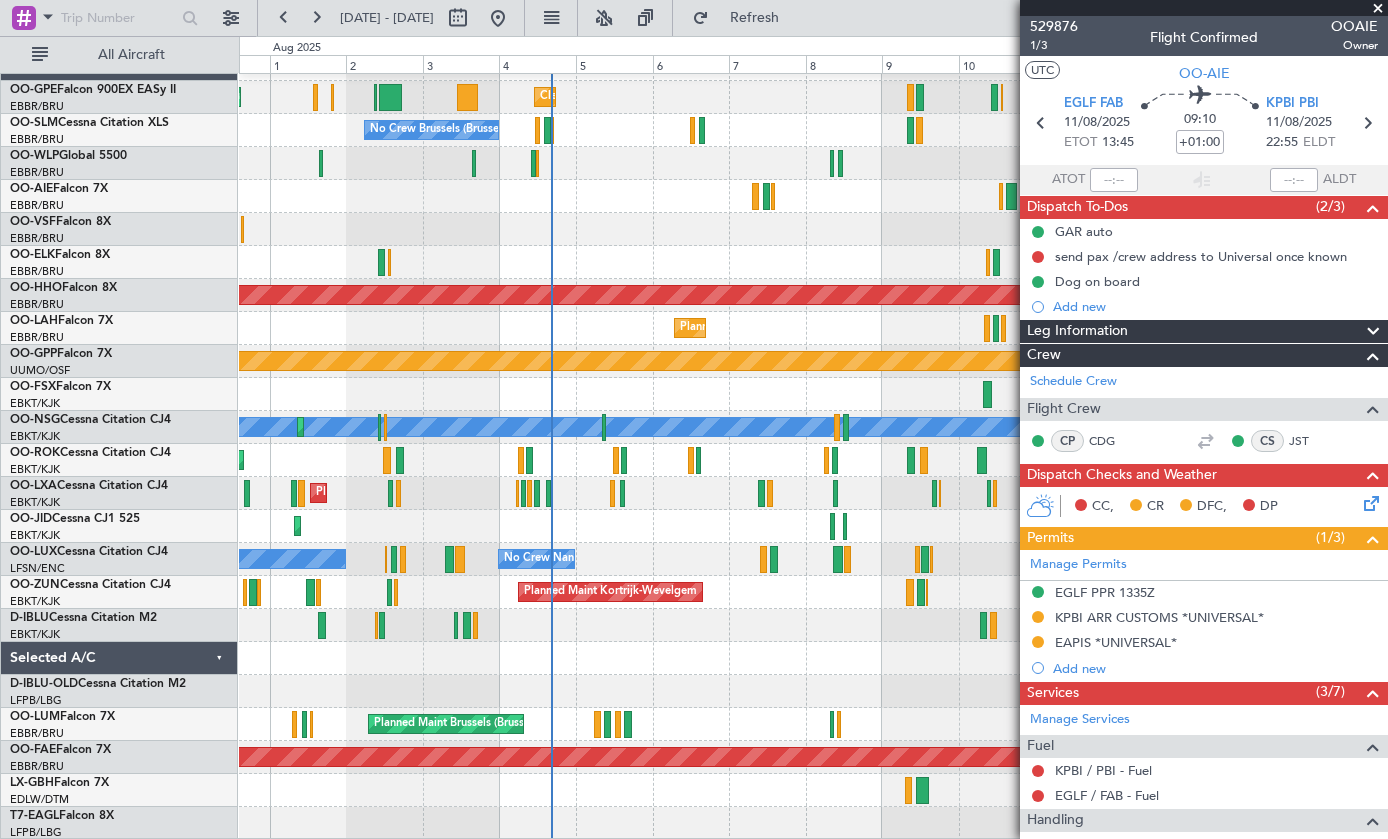 click on "OOAIE" at bounding box center [1354, 26] 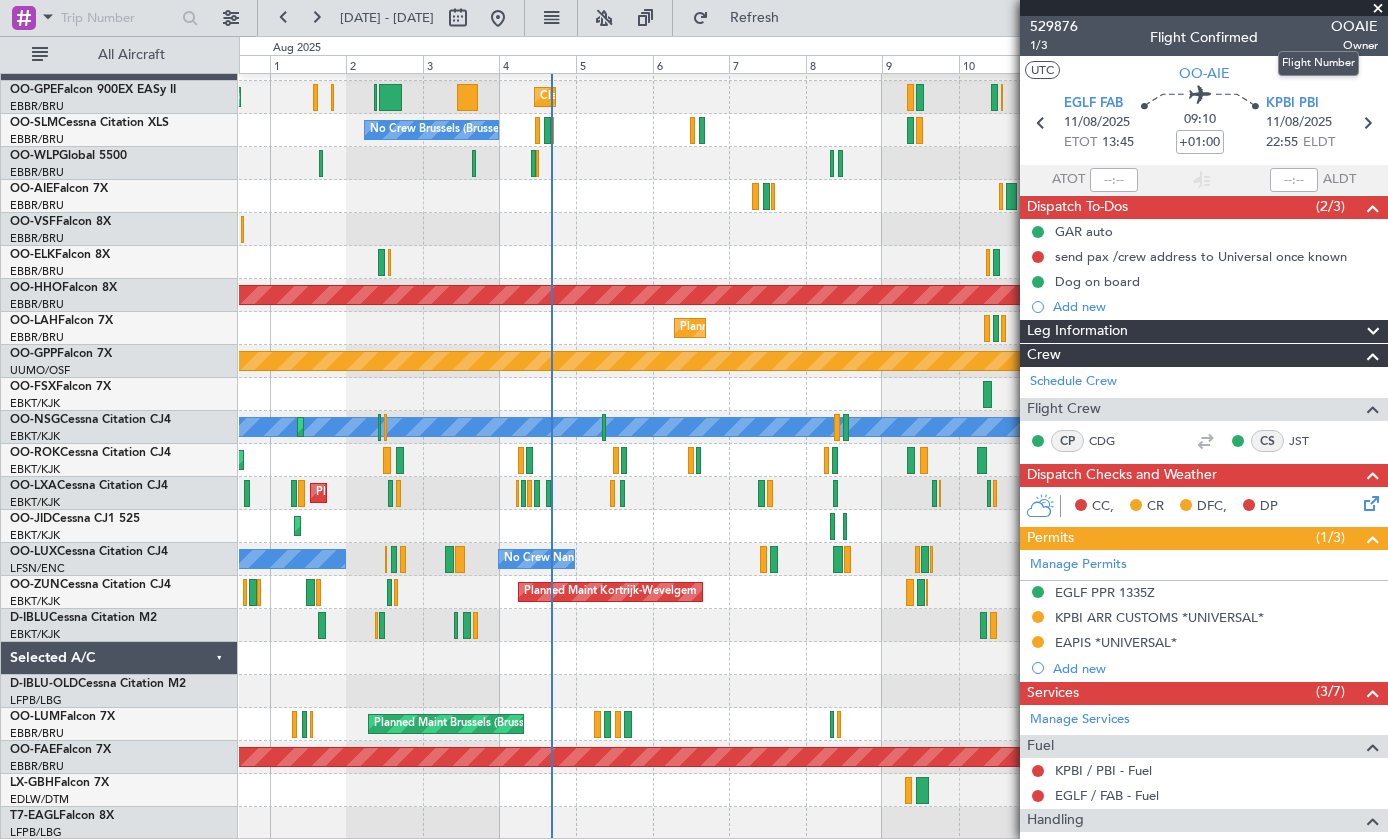 click at bounding box center (1378, 9) 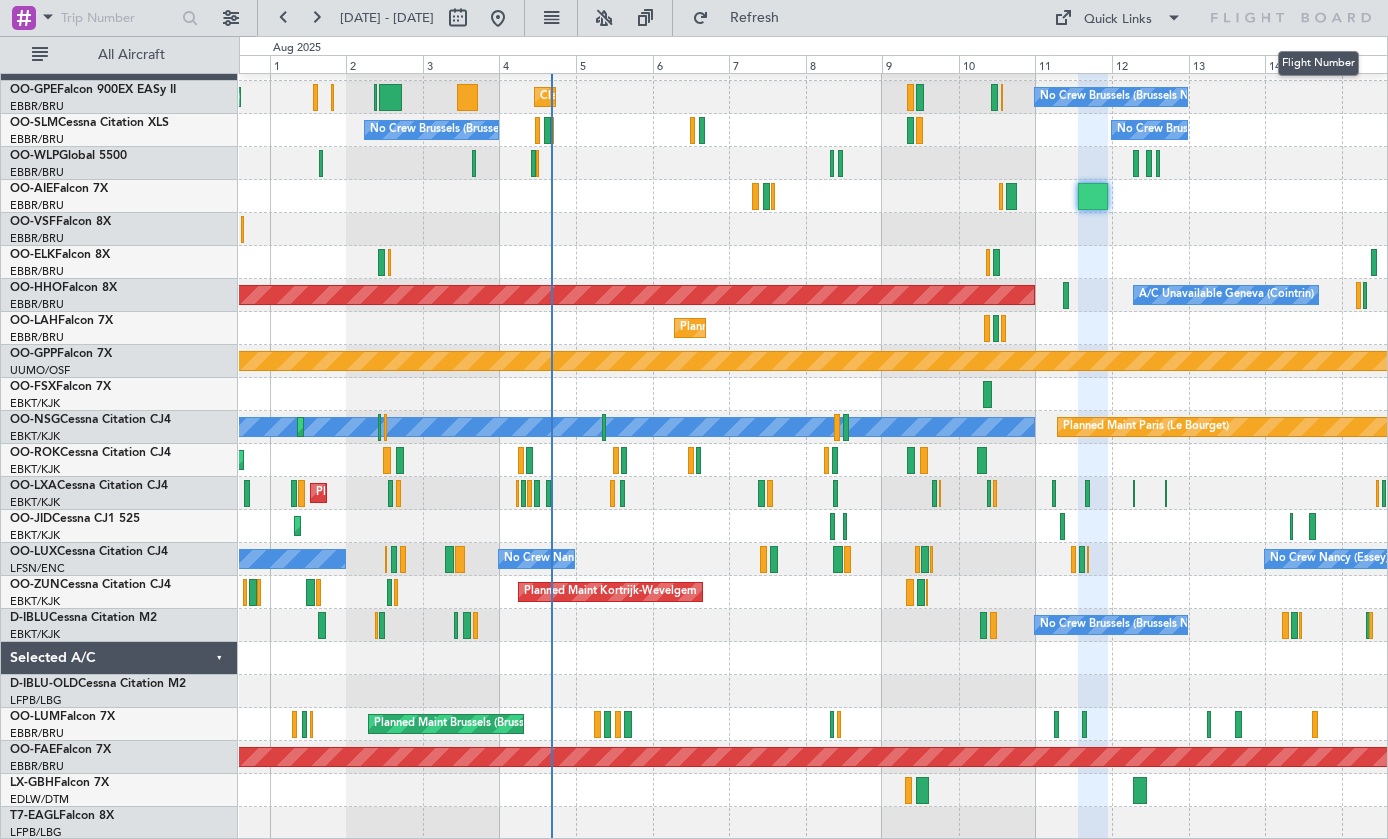 type on "0" 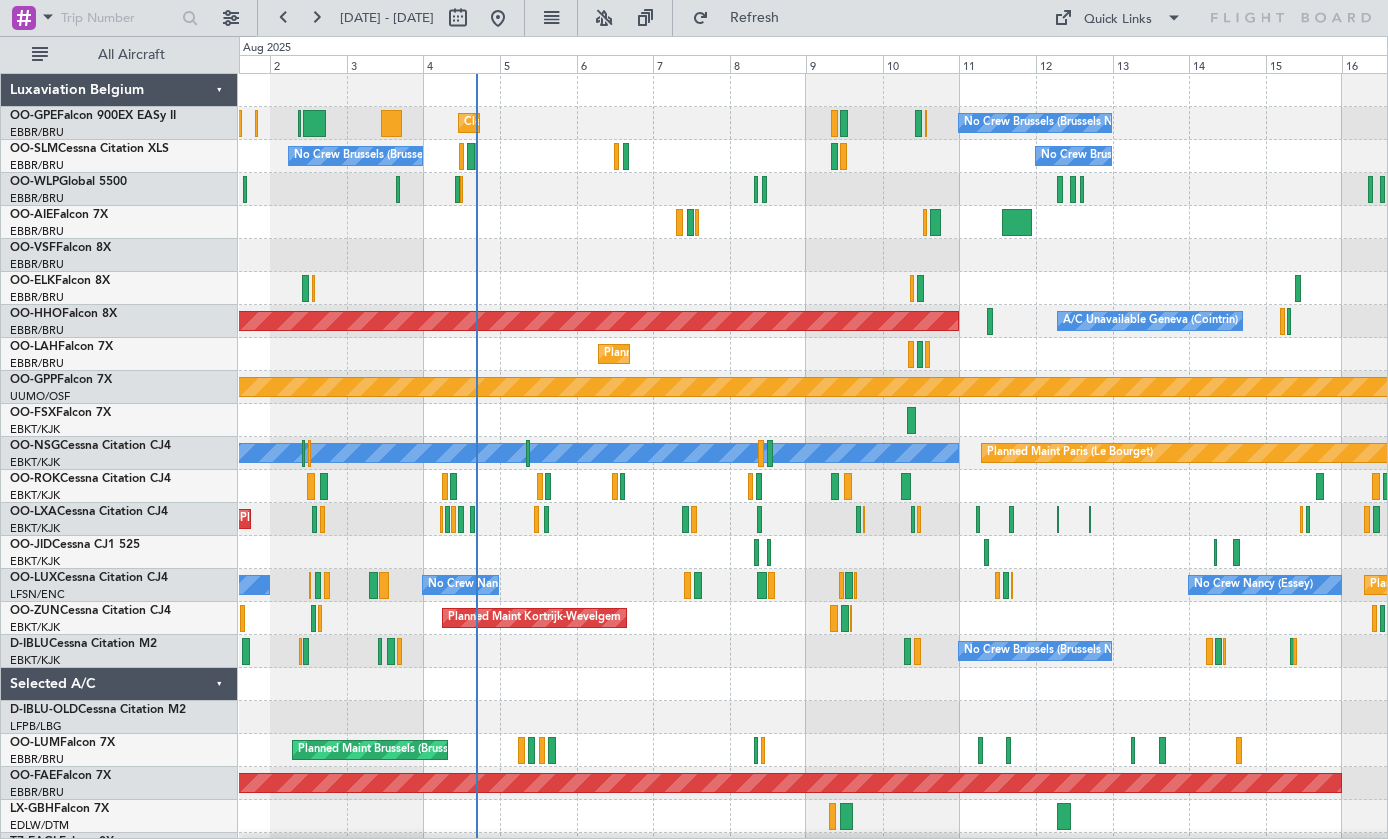 scroll, scrollTop: 0, scrollLeft: 0, axis: both 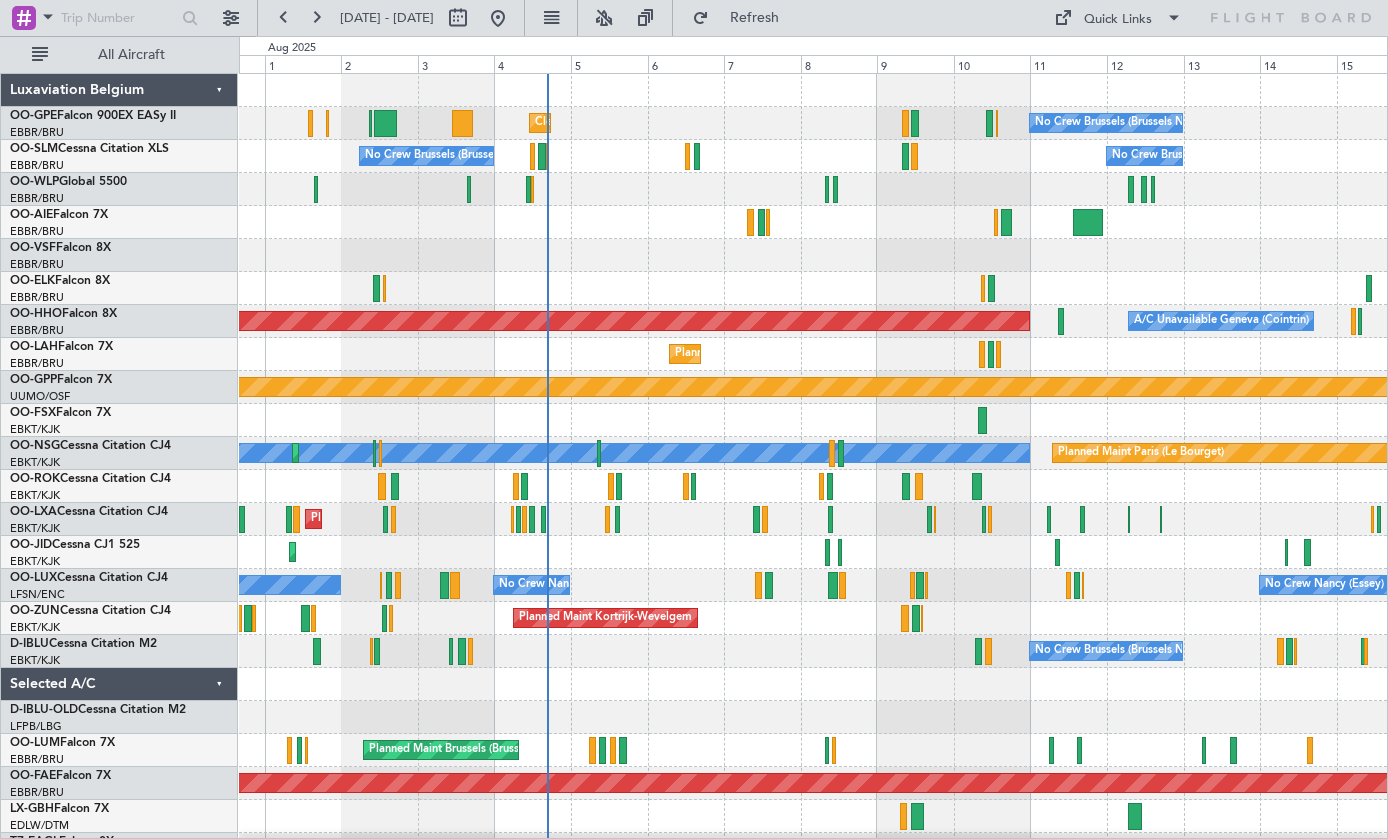 click 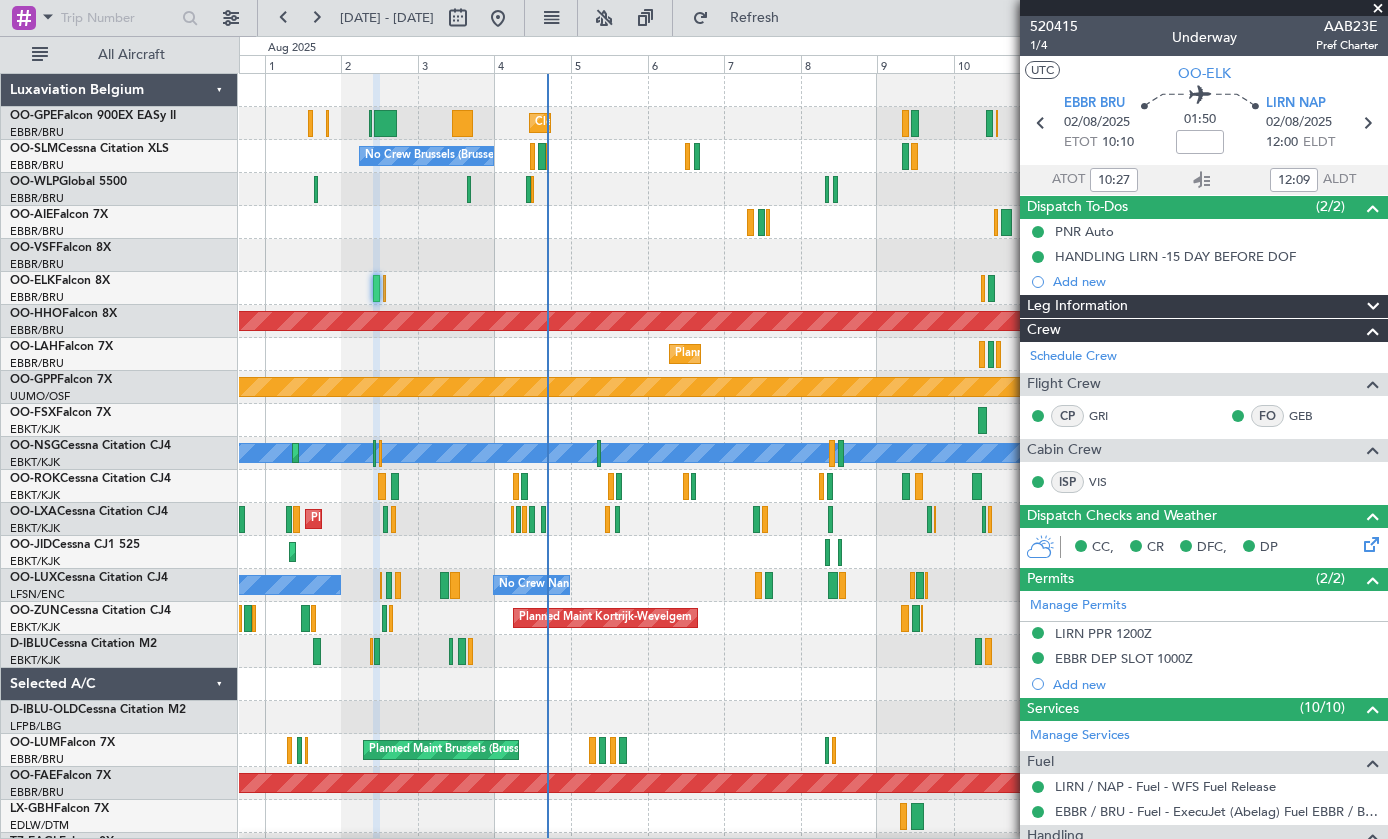 click on "No Crew Brussels ([CITY])
Cleaning Brussels ([CITY])
Planned Maint Brussels ([CITY])" 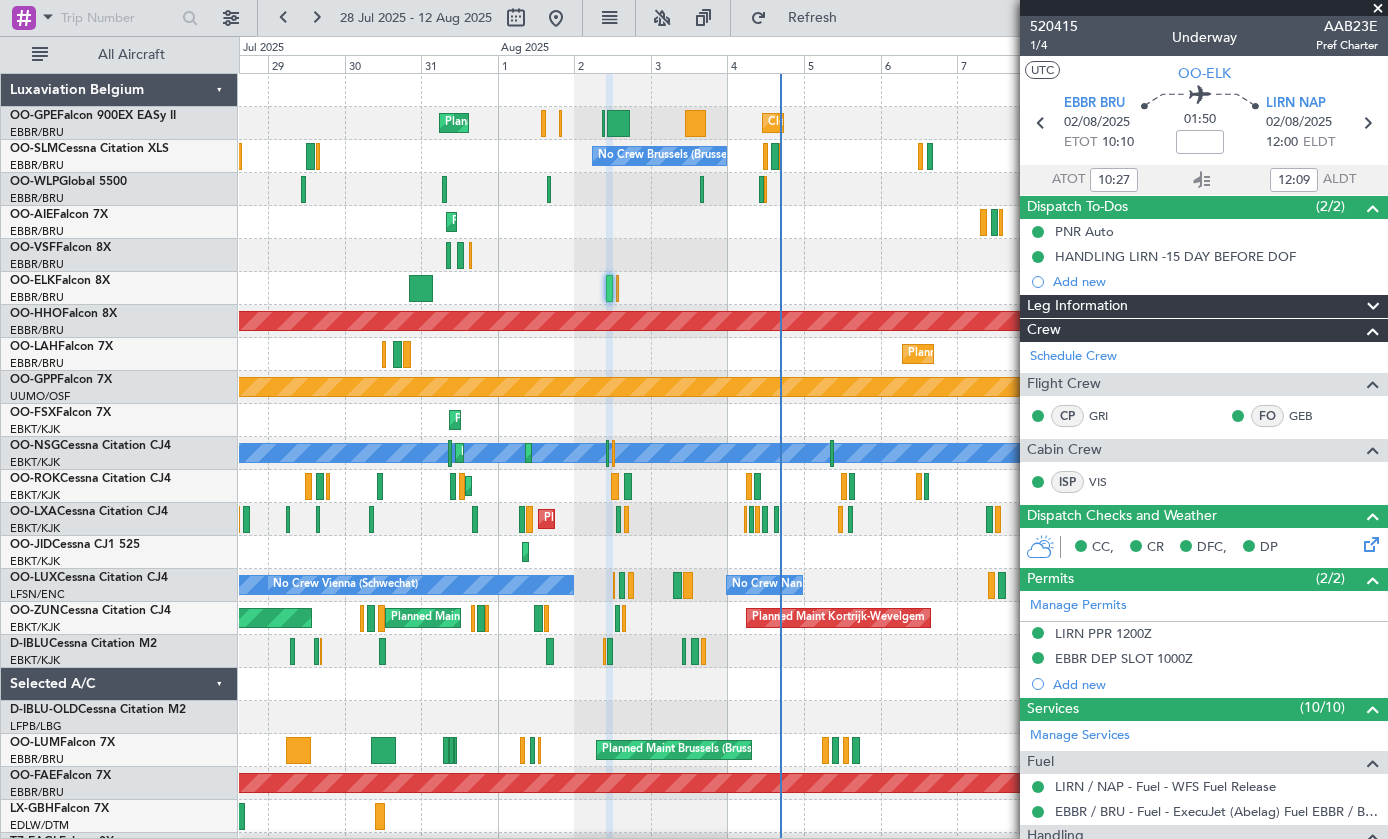 click at bounding box center [1378, 9] 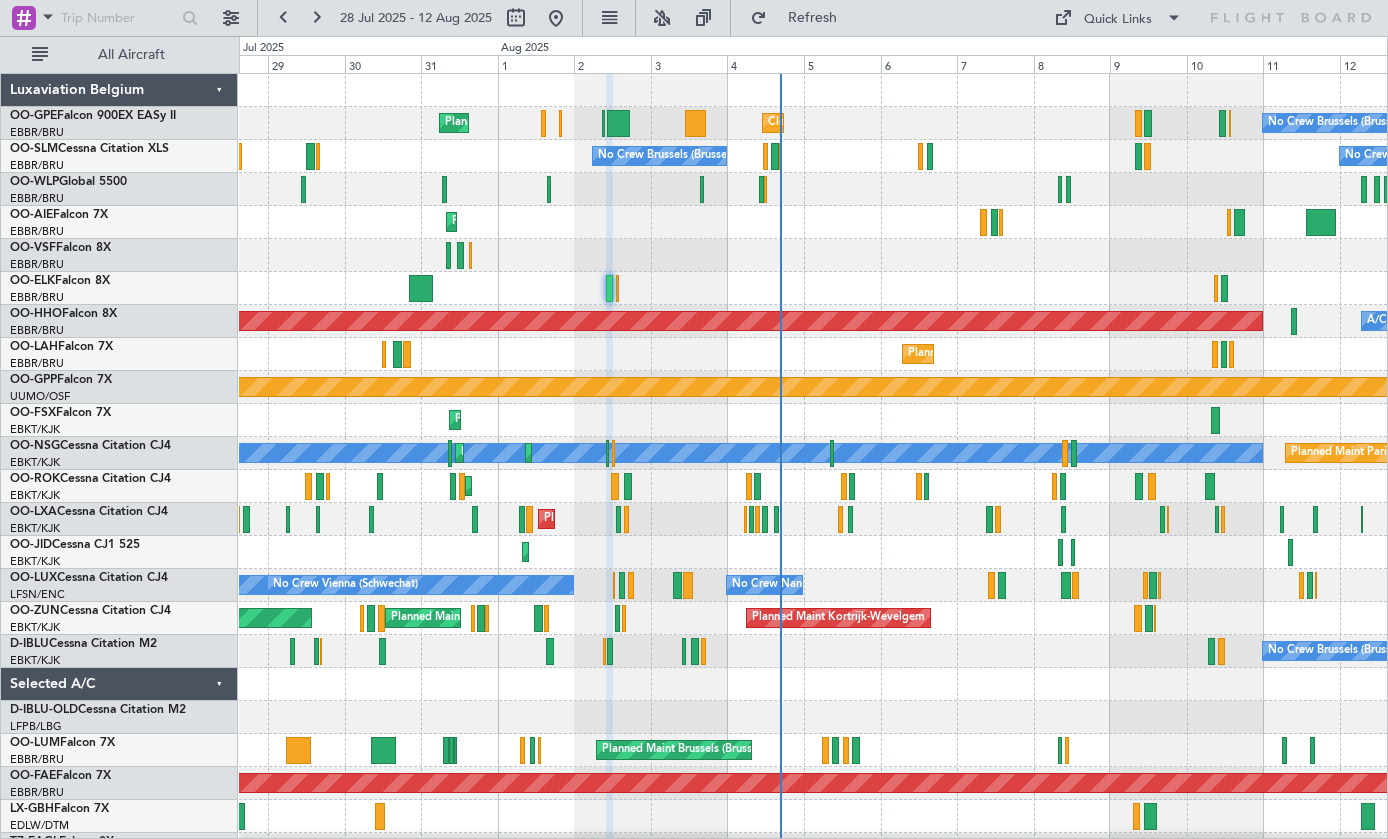 type on "0" 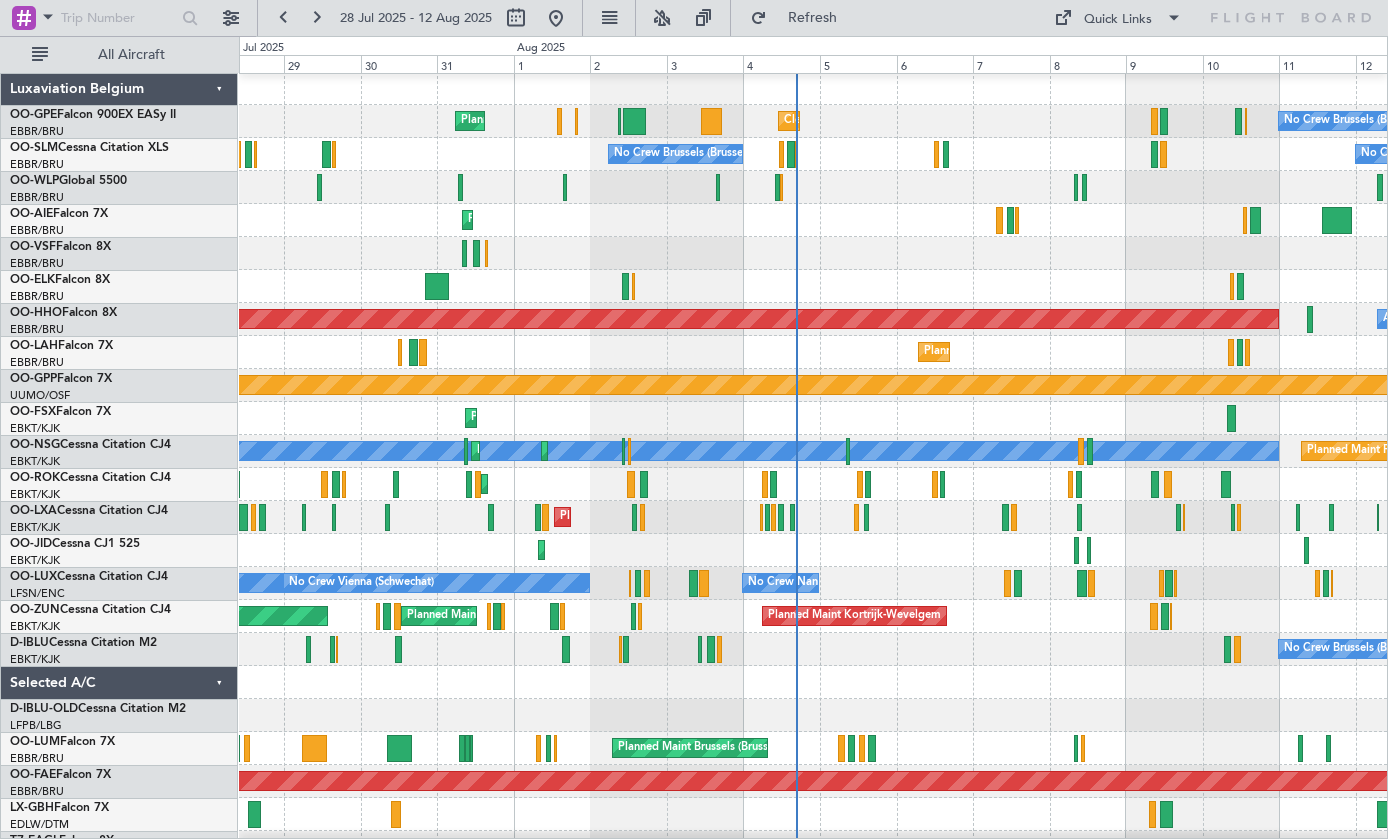 scroll, scrollTop: 0, scrollLeft: 0, axis: both 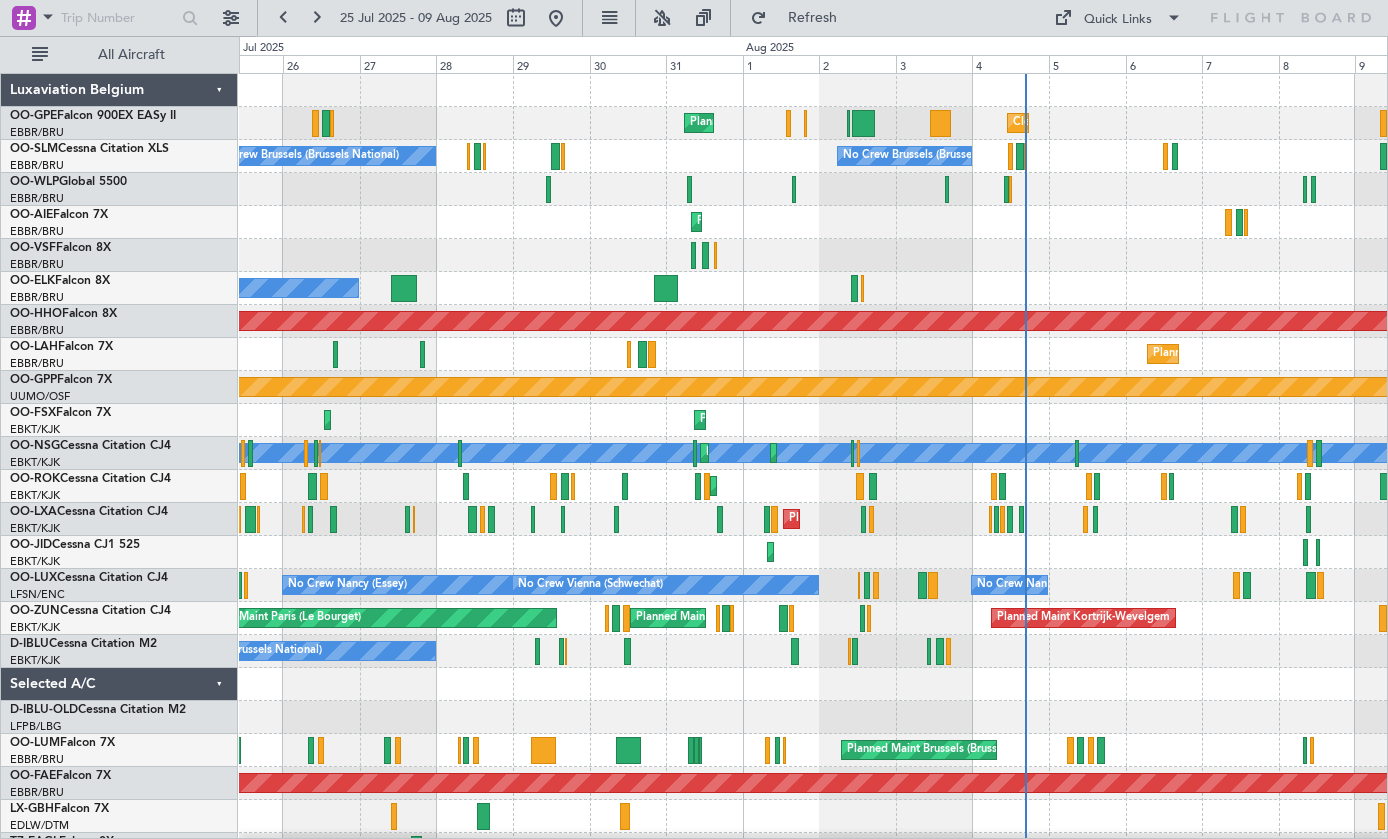 click 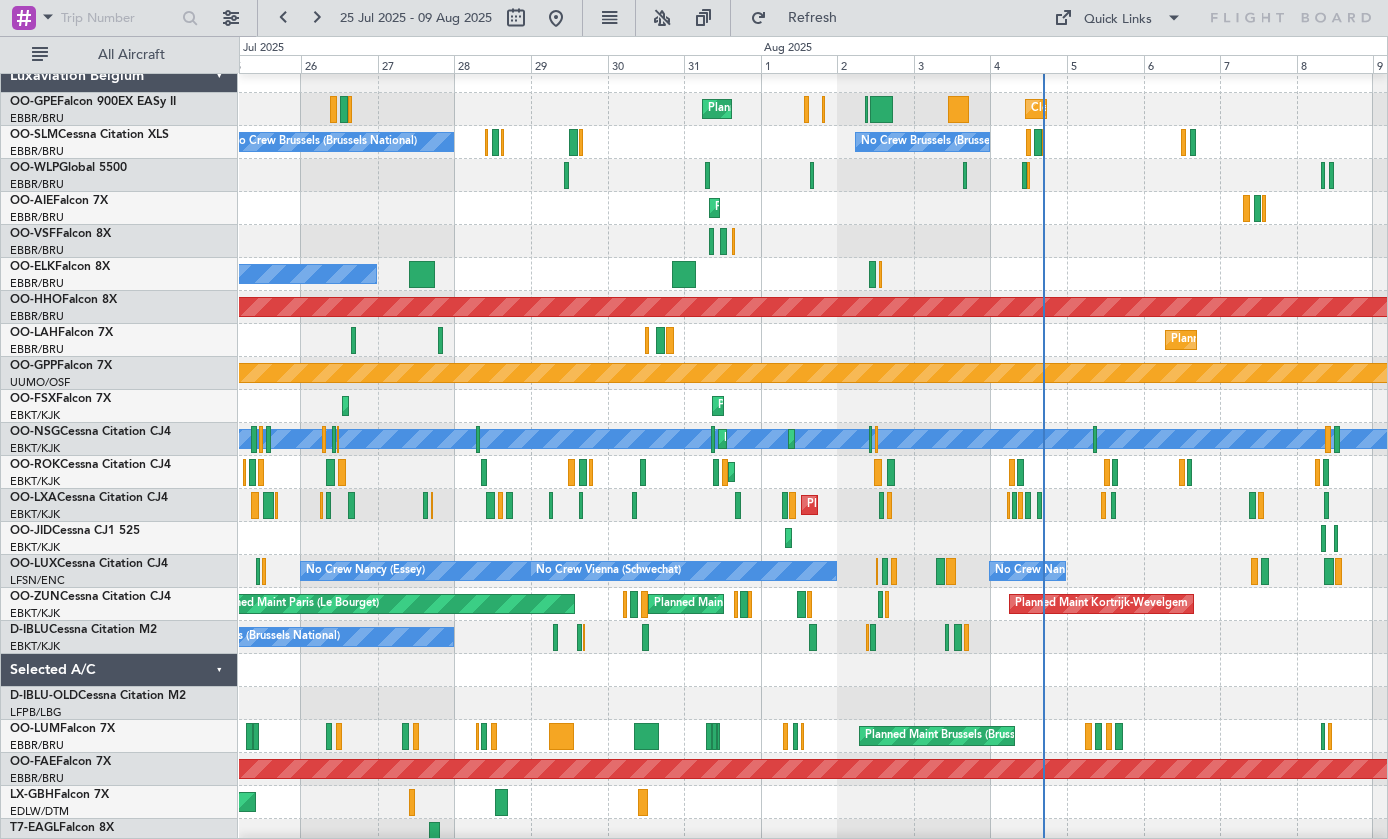 click 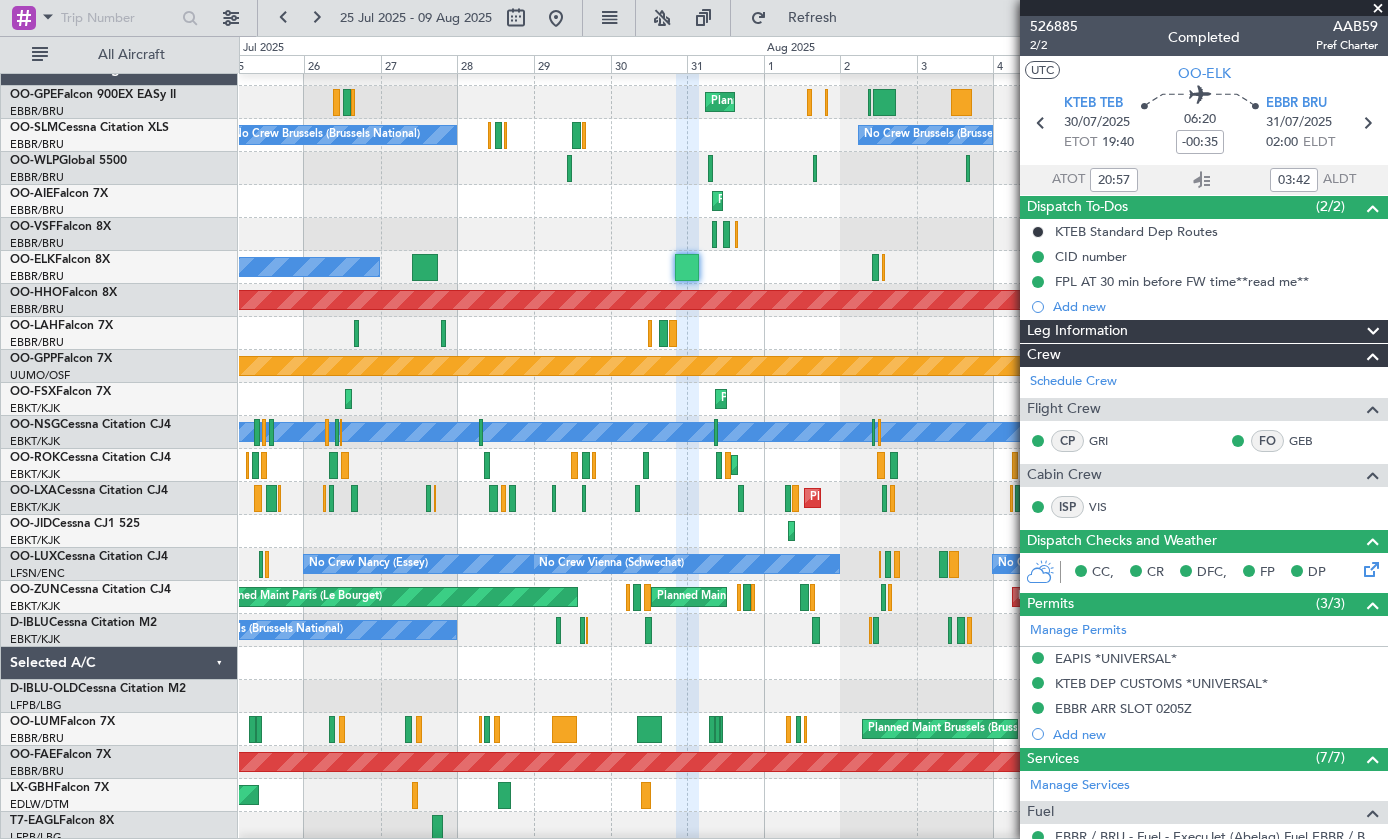 scroll, scrollTop: 26, scrollLeft: 0, axis: vertical 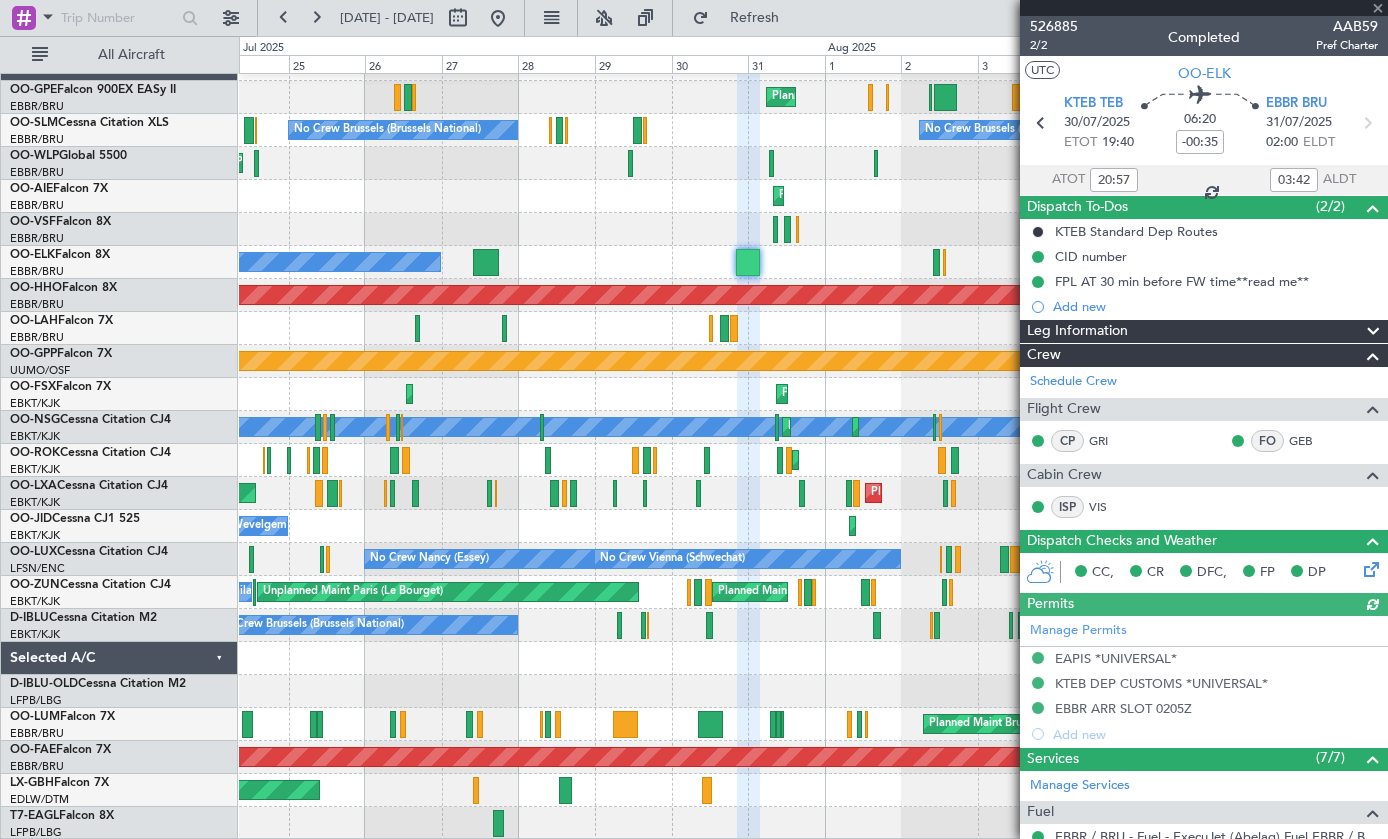 click at bounding box center (1204, 8) 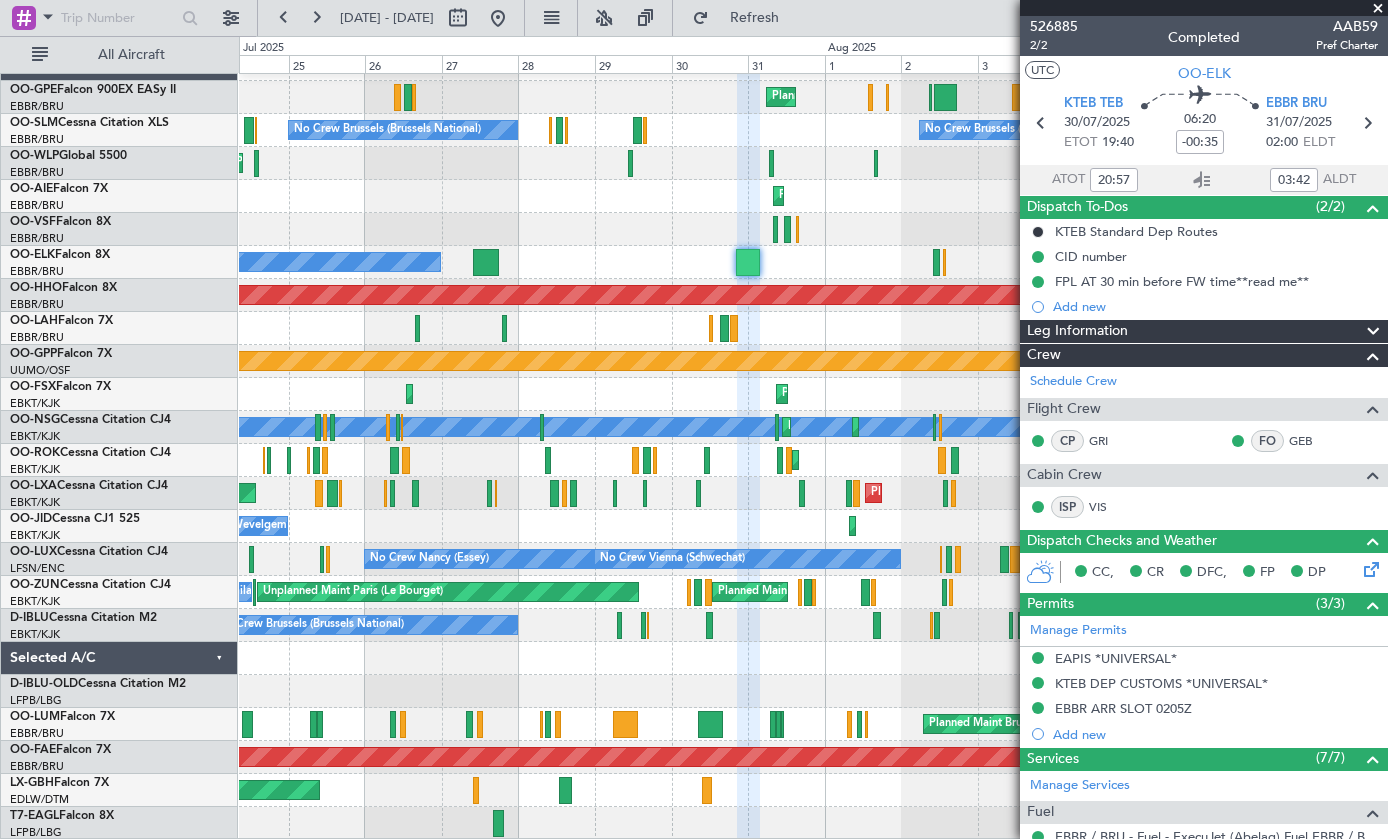 click at bounding box center [1378, 9] 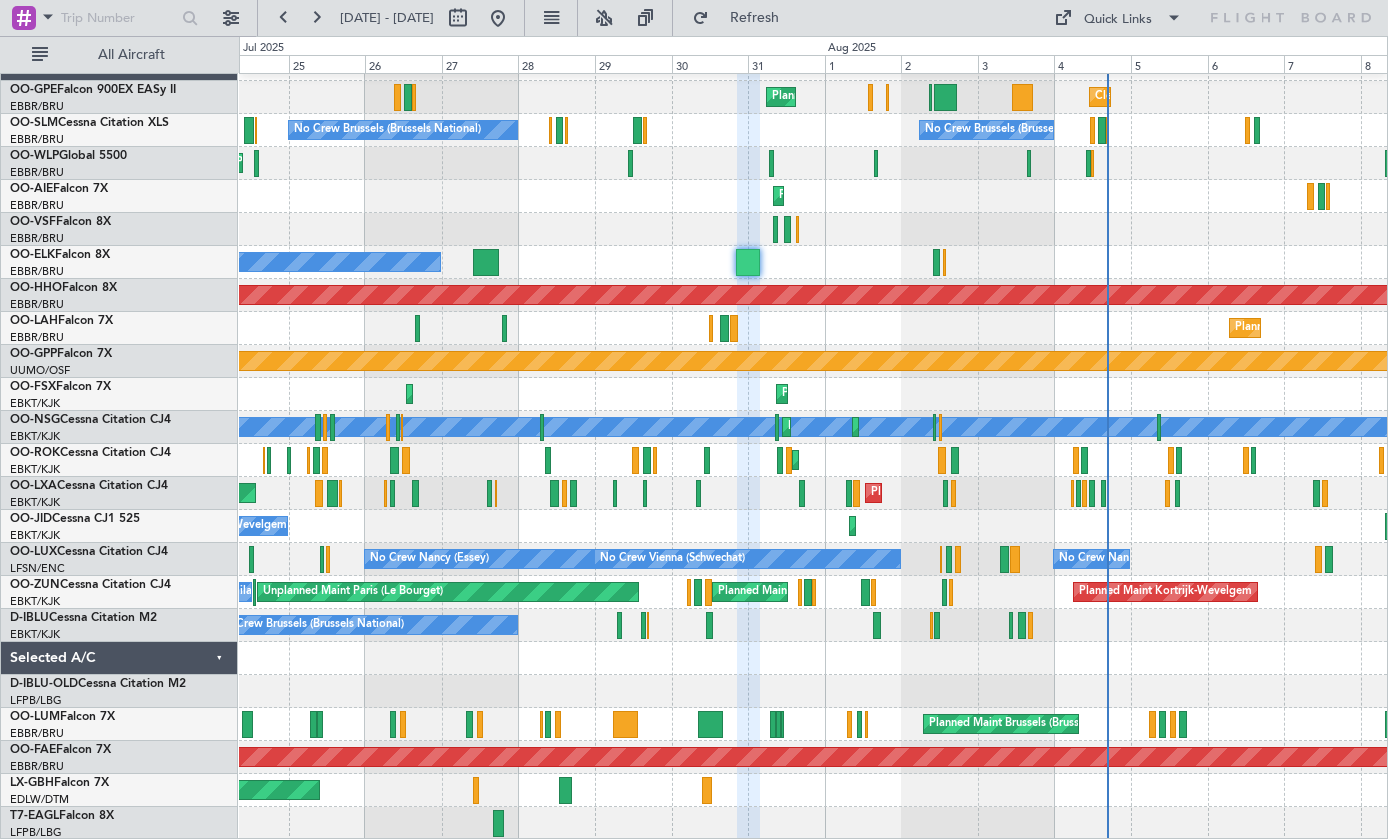 type on "0" 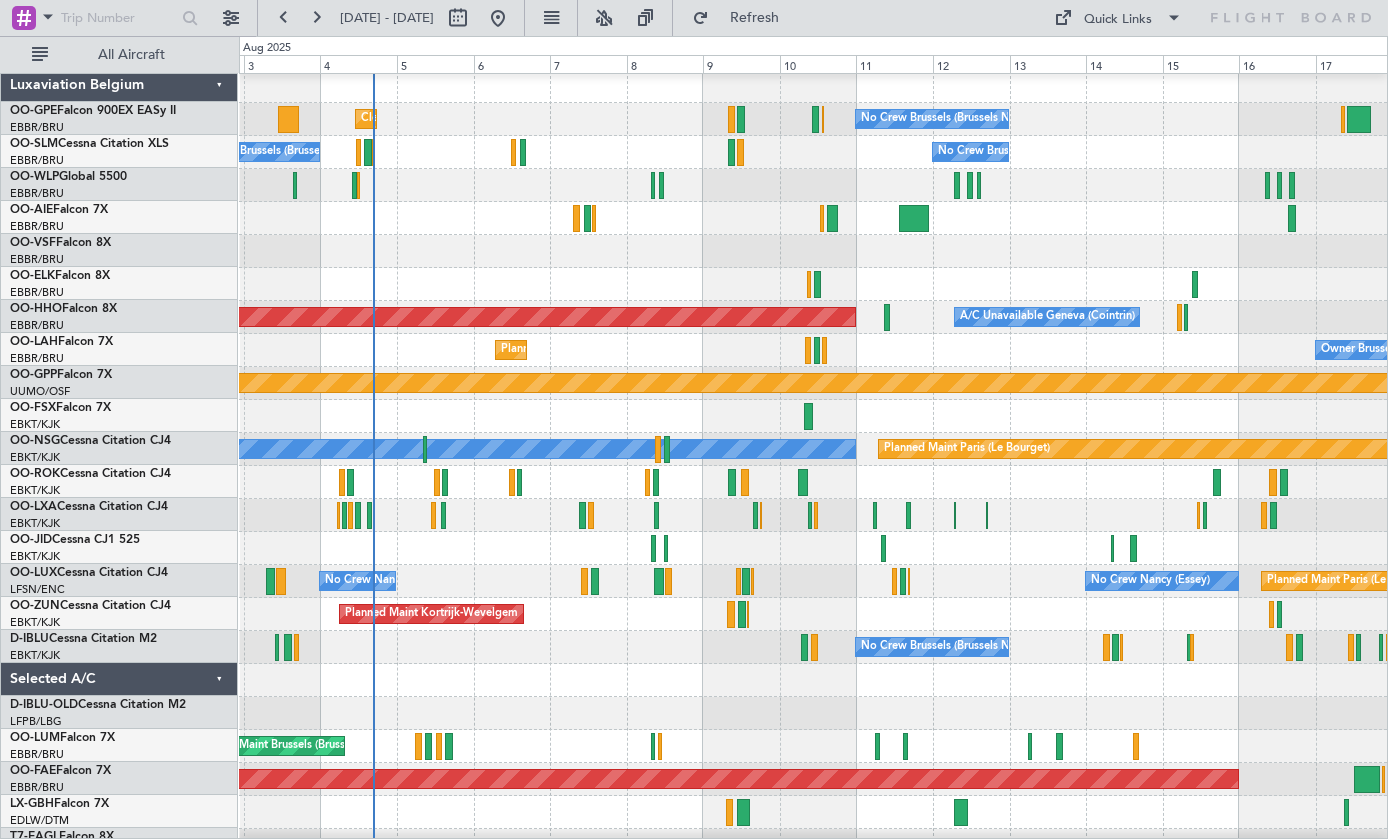 scroll, scrollTop: 4, scrollLeft: 0, axis: vertical 